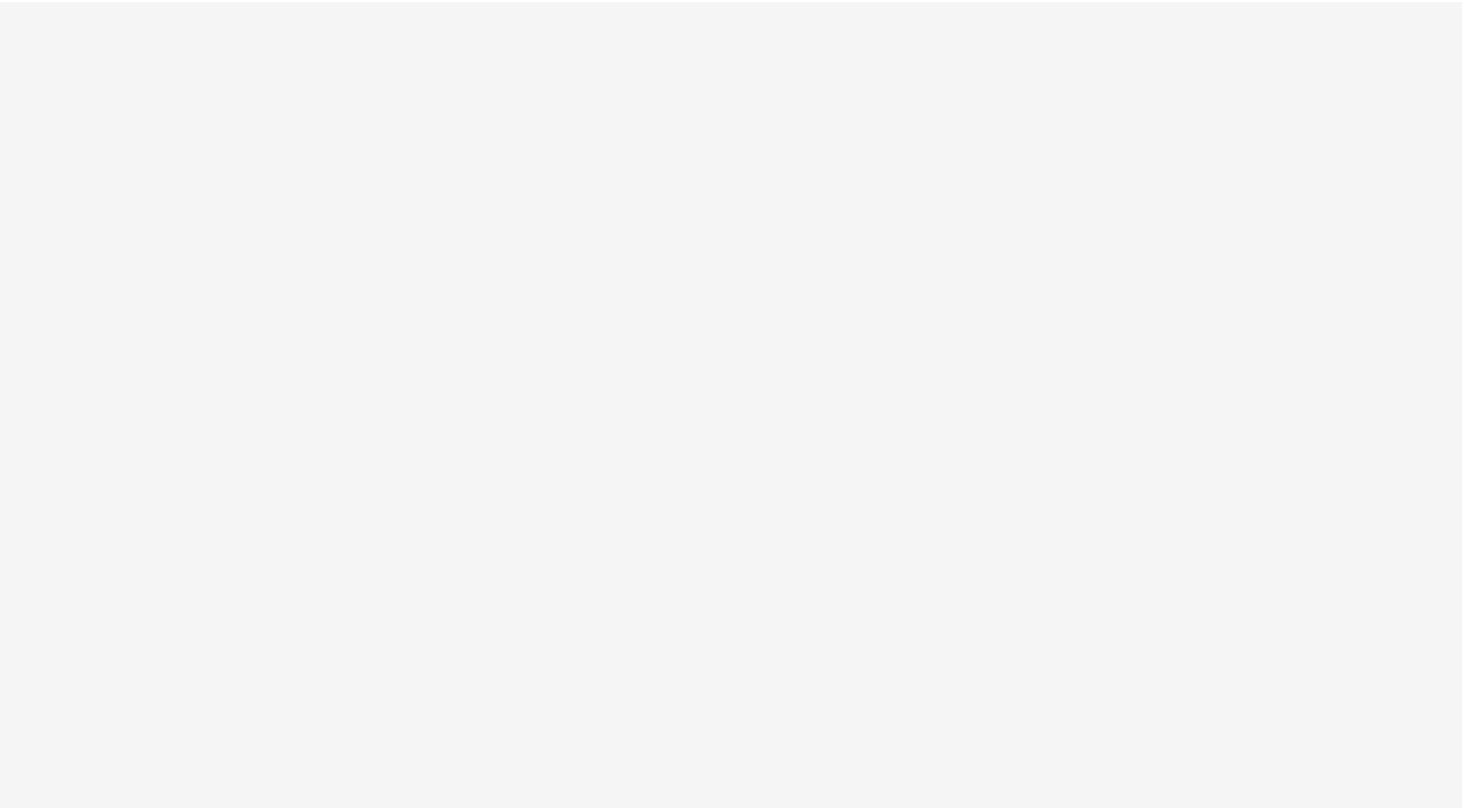 scroll, scrollTop: 0, scrollLeft: 0, axis: both 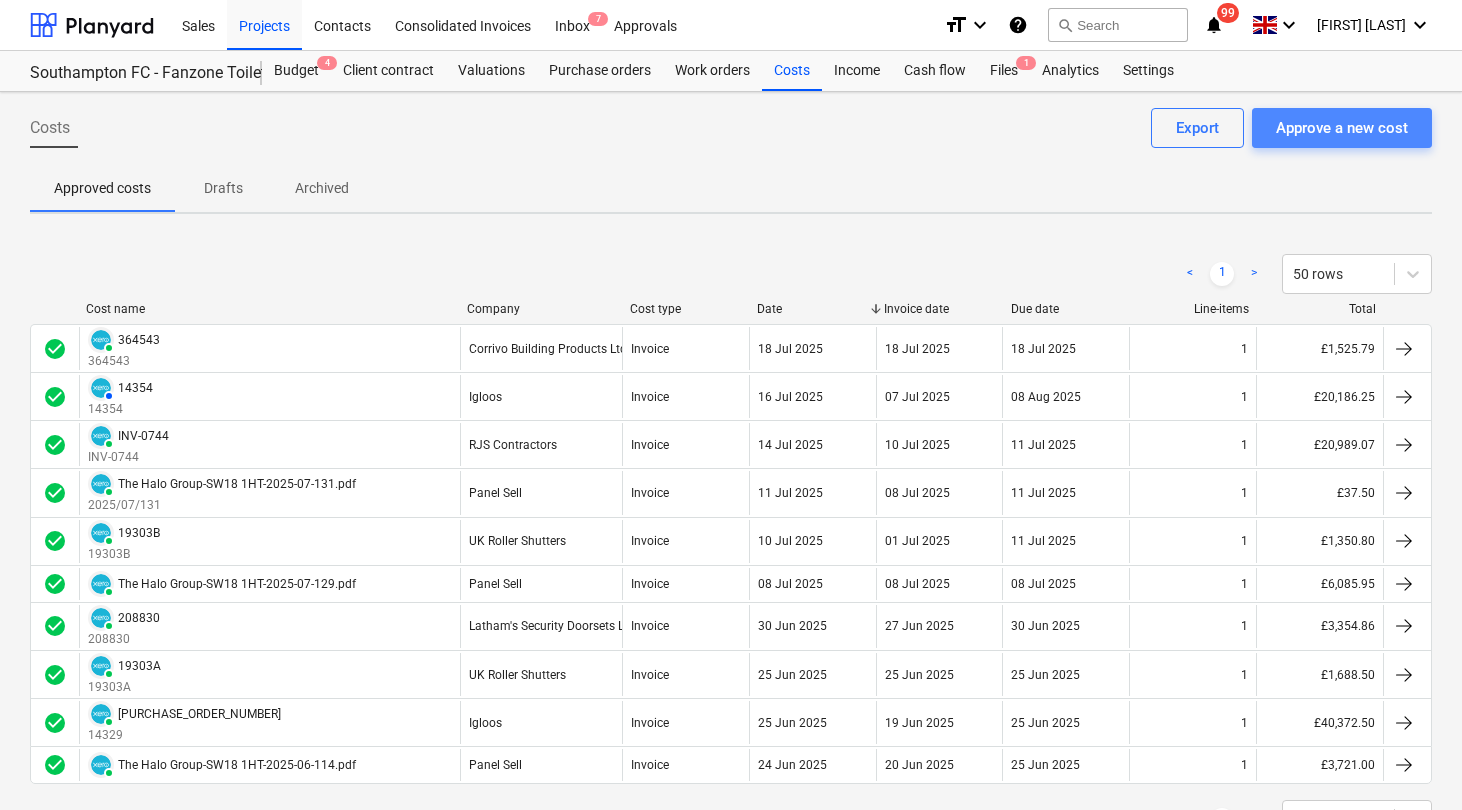 click on "Approve a new cost" at bounding box center [1342, 128] 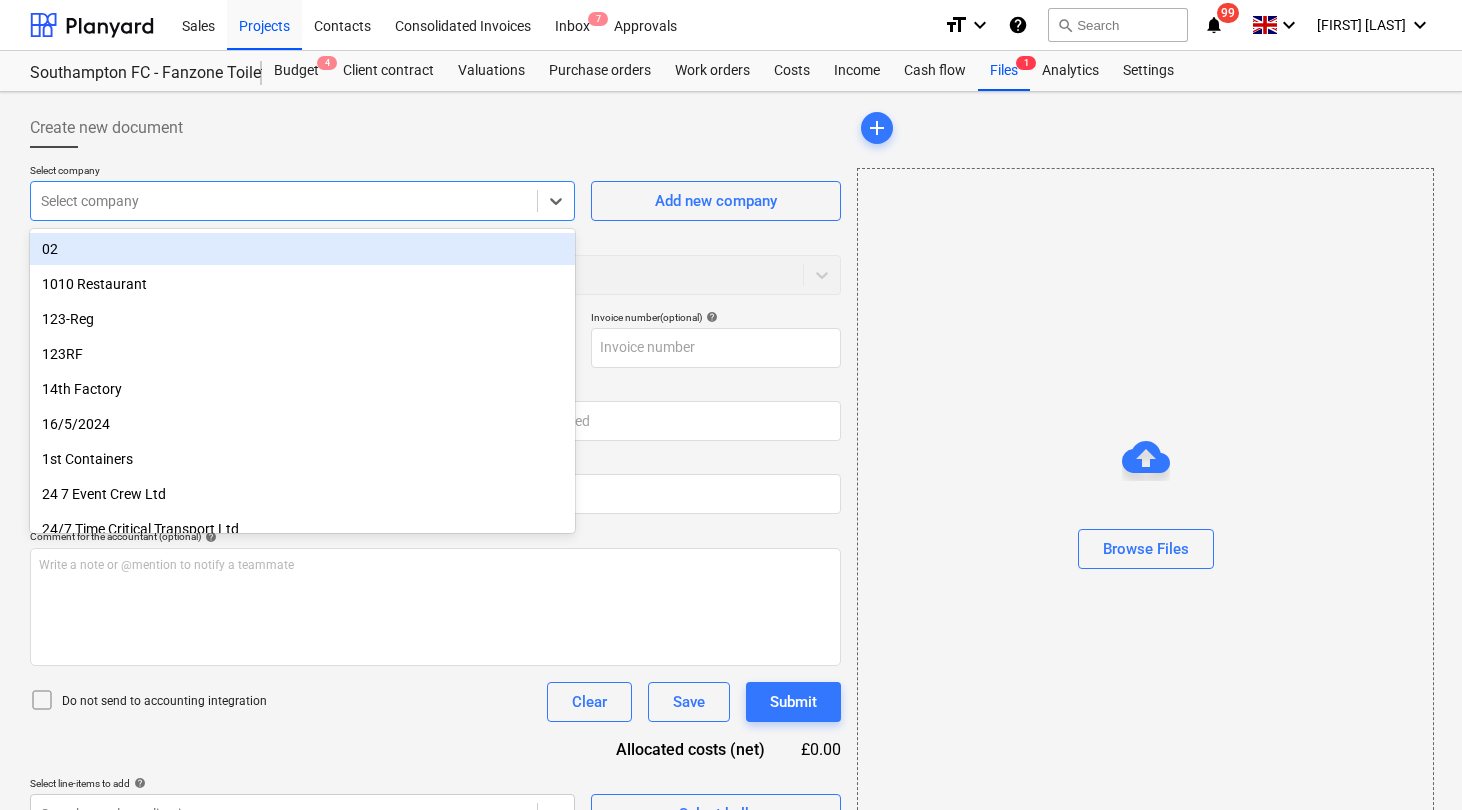 click at bounding box center (284, 201) 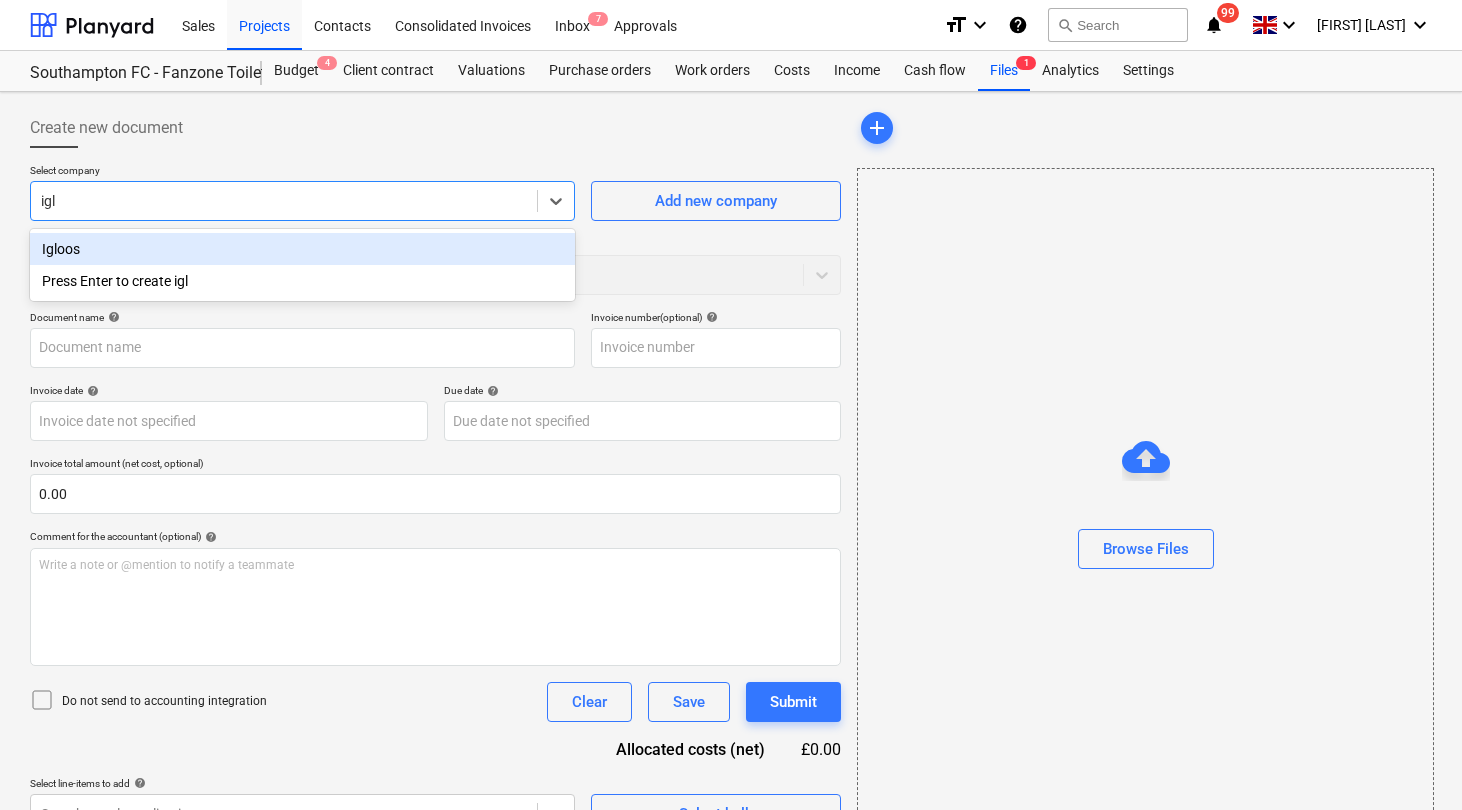 type on "iglo" 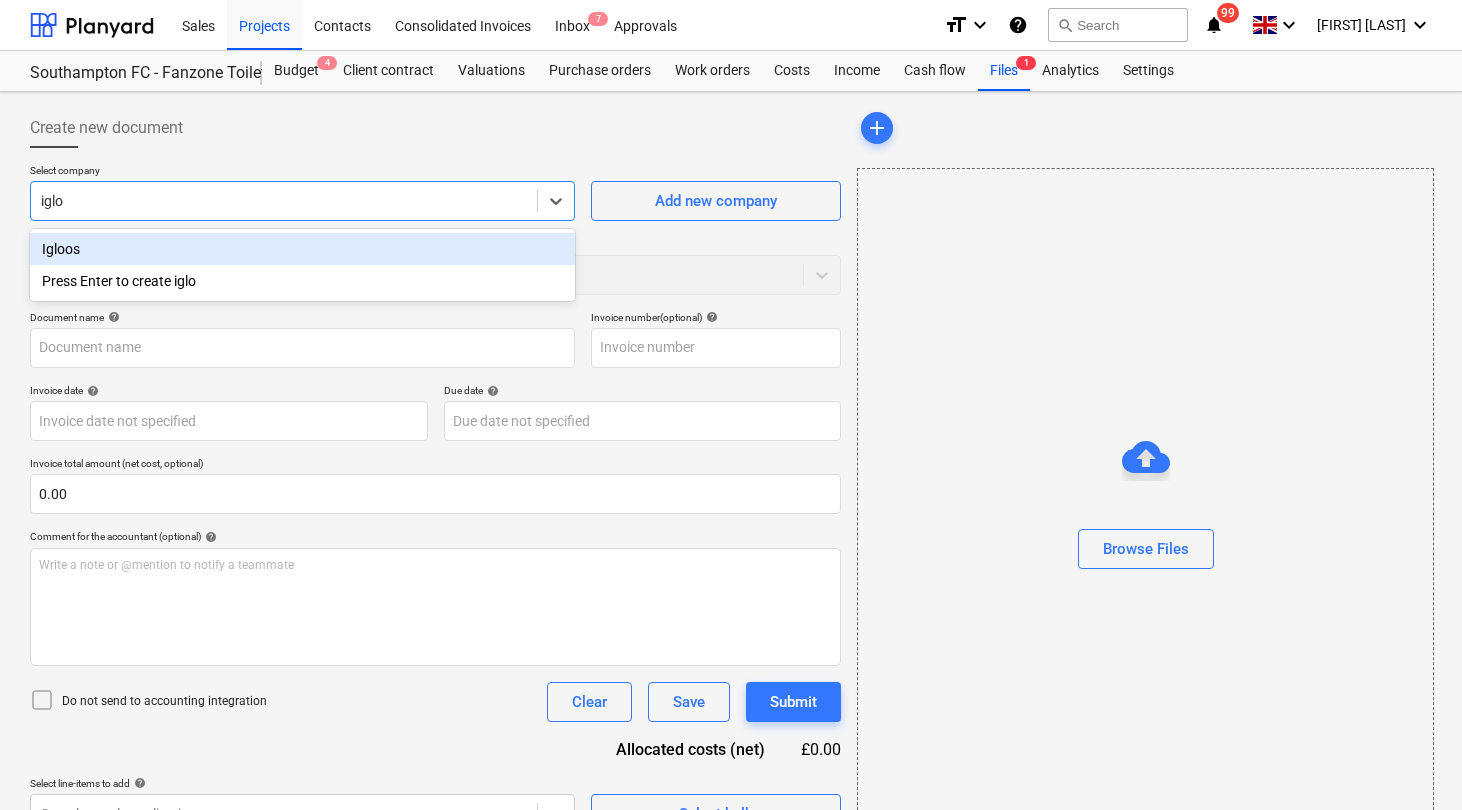 click on "Igloos" at bounding box center [302, 249] 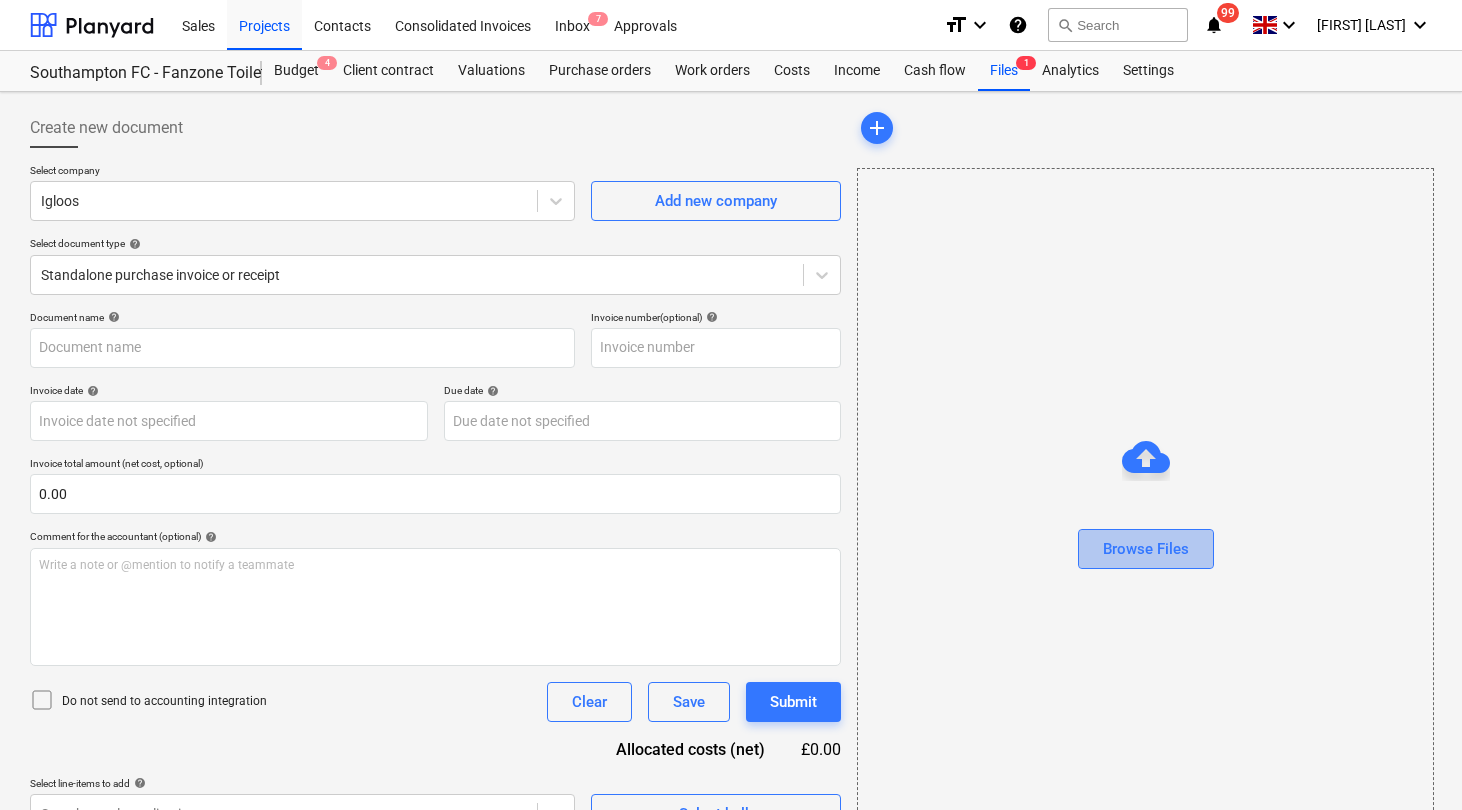 click on "Browse Files" at bounding box center (1146, 549) 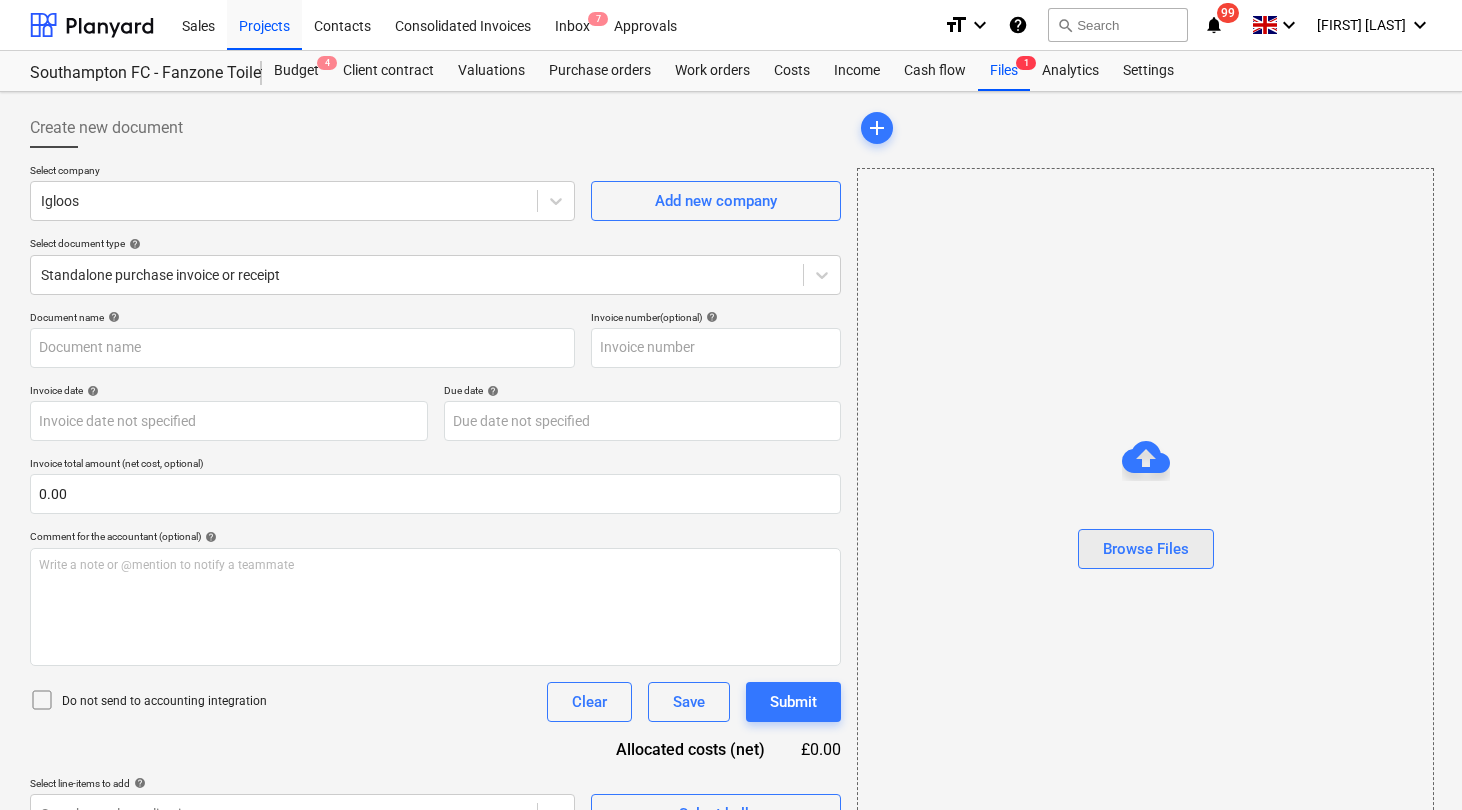 click on "Browse Files" at bounding box center [1146, 549] 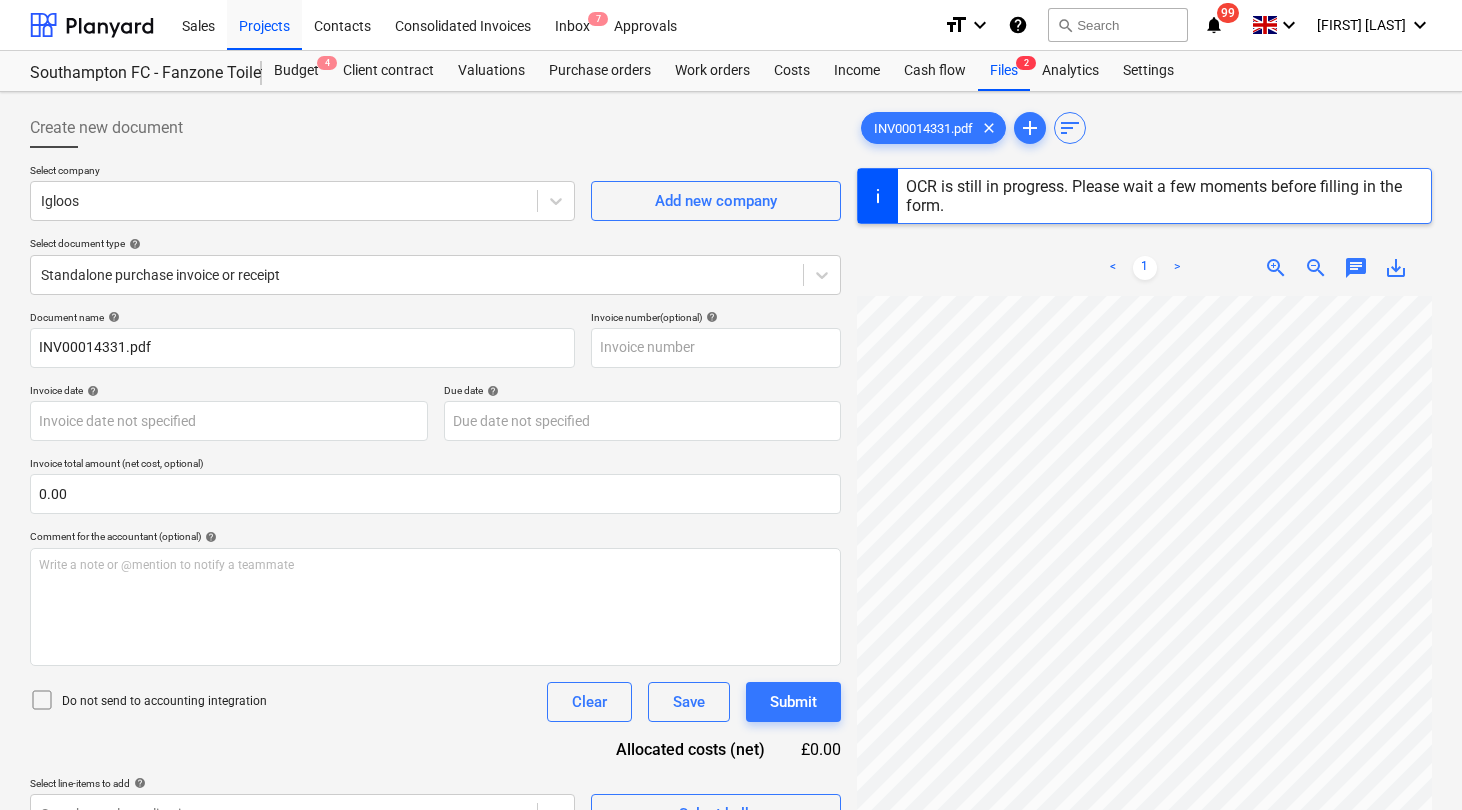 type on "14331" 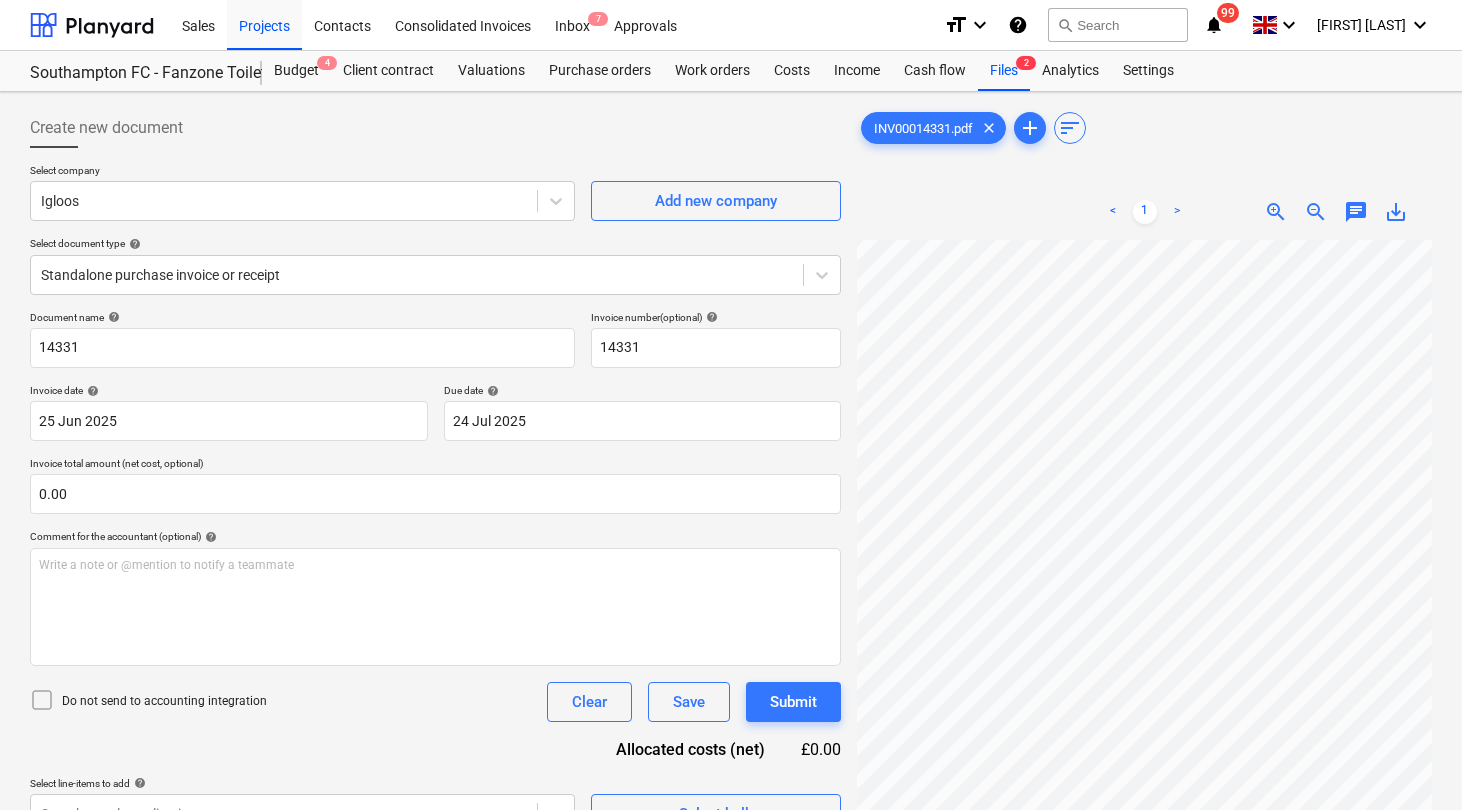 scroll, scrollTop: 102, scrollLeft: 30, axis: both 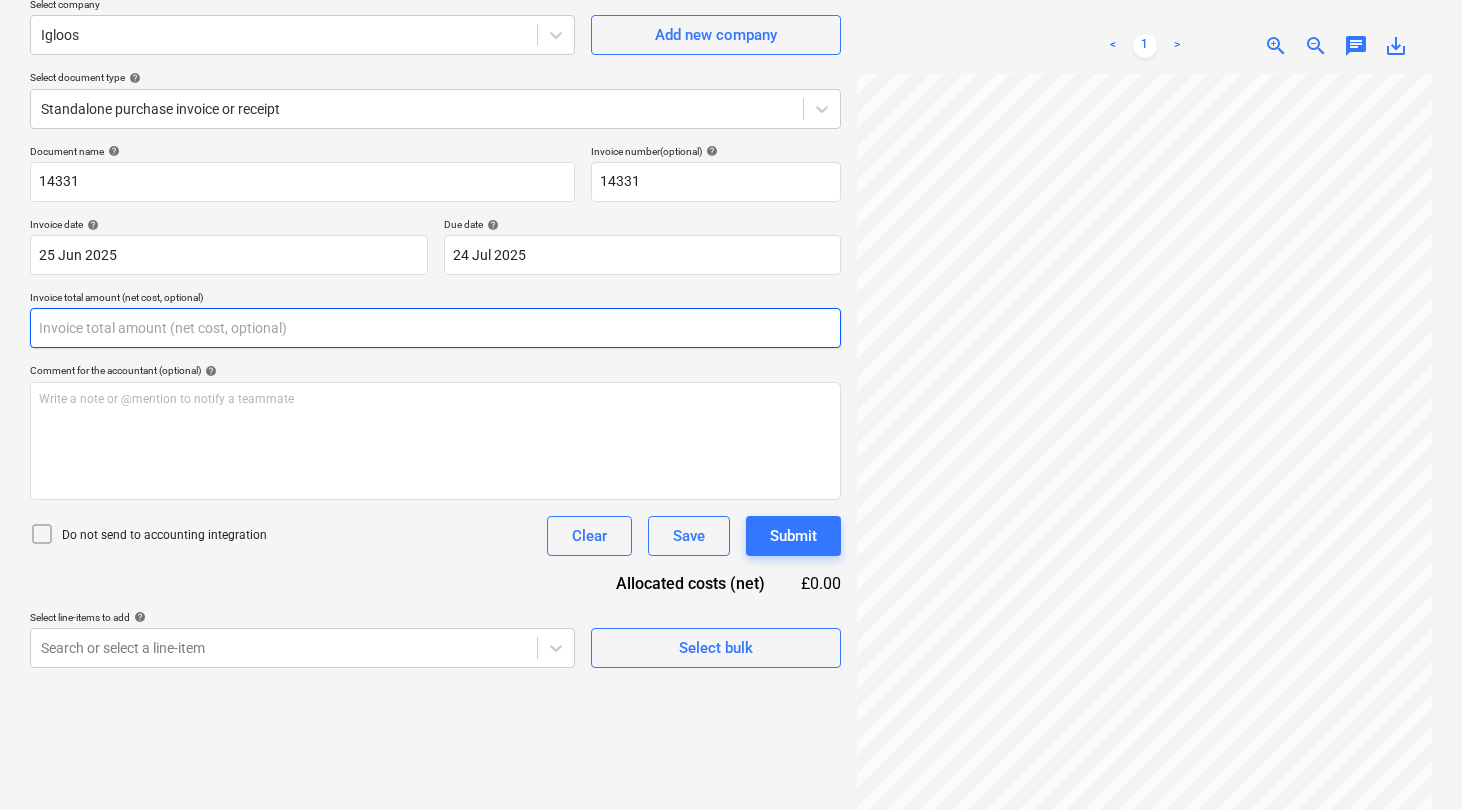 click at bounding box center (435, 328) 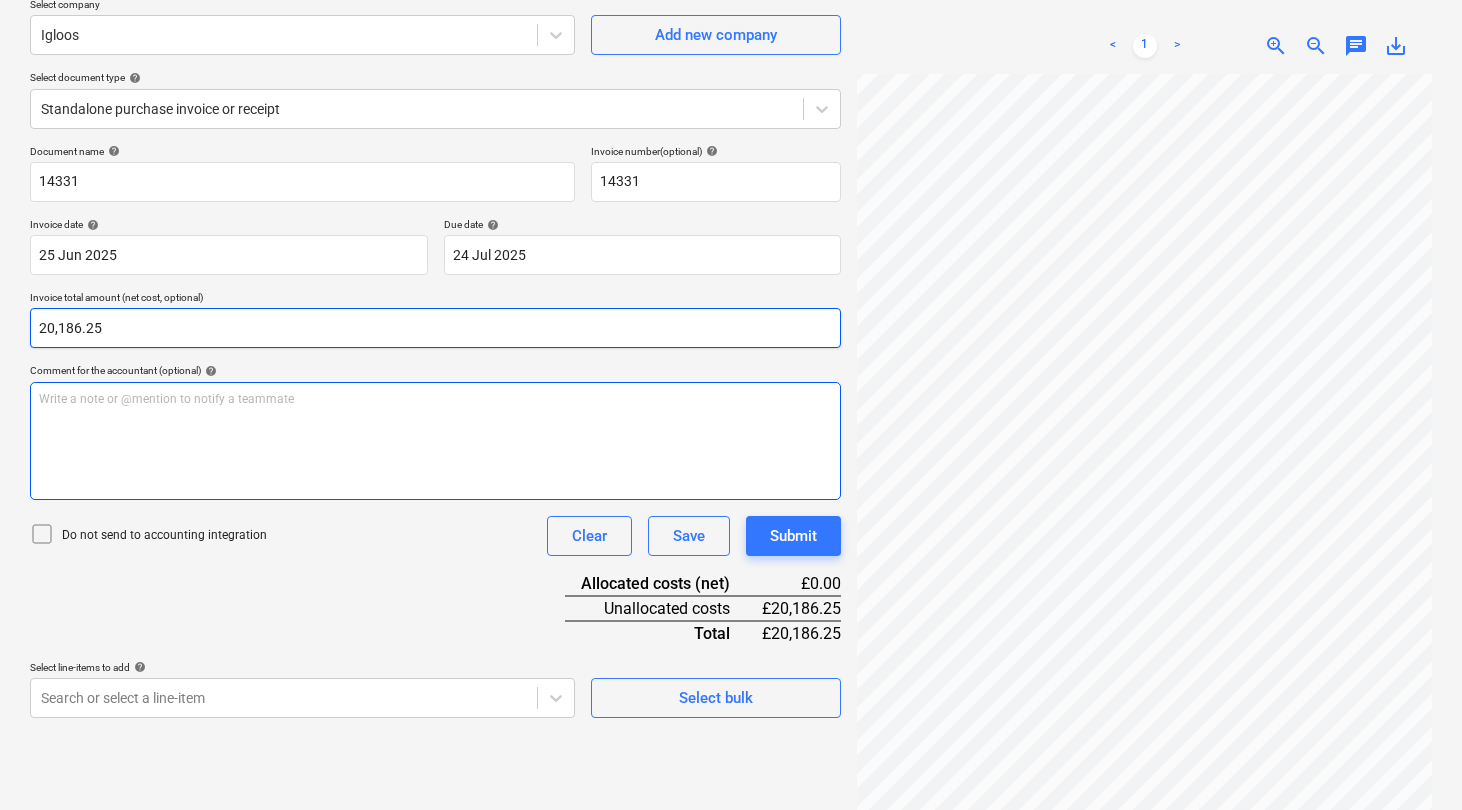type on "20,186.25" 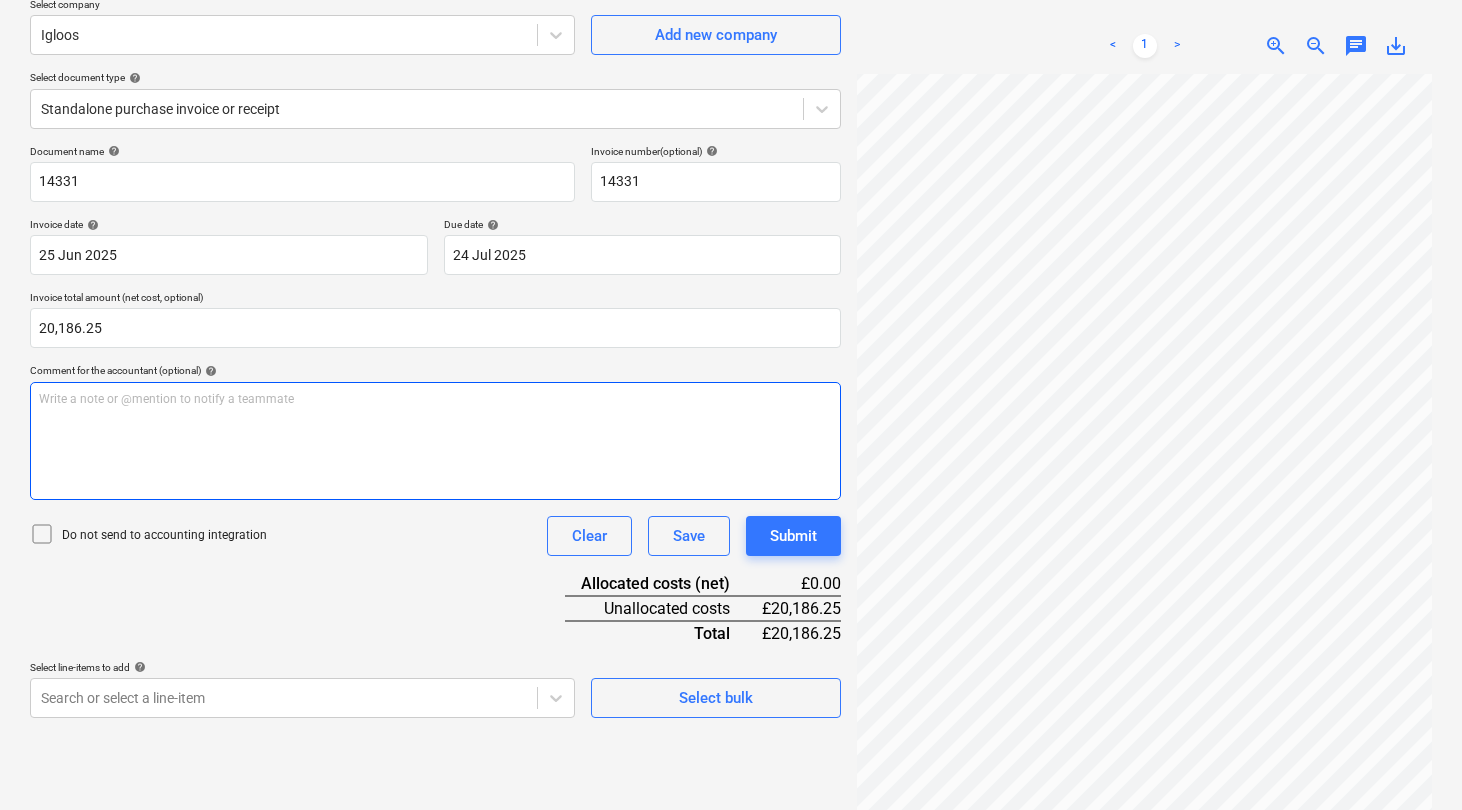 click on "Write a note or @mention to notify a teammate ﻿" at bounding box center [435, 399] 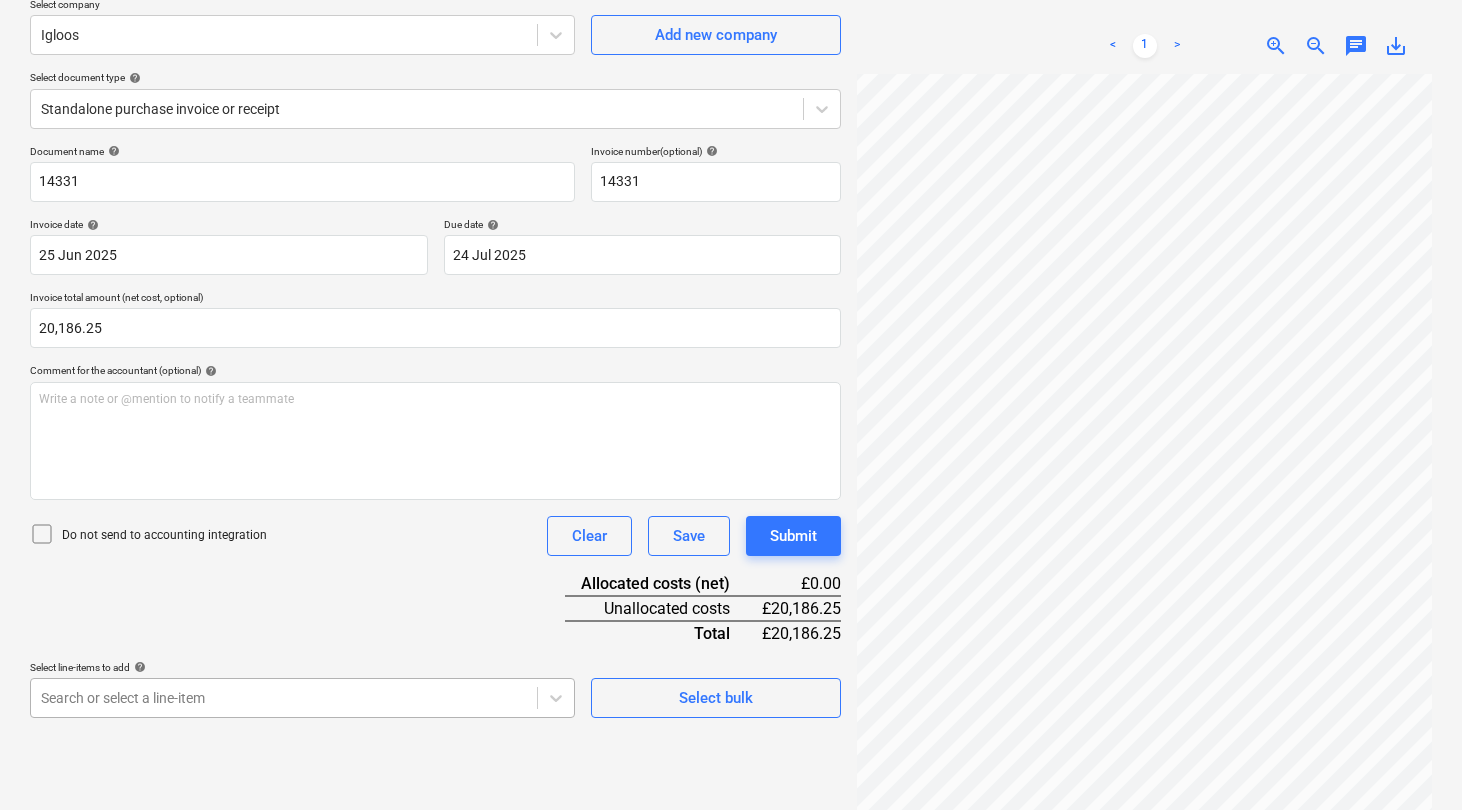 scroll, scrollTop: 386, scrollLeft: 0, axis: vertical 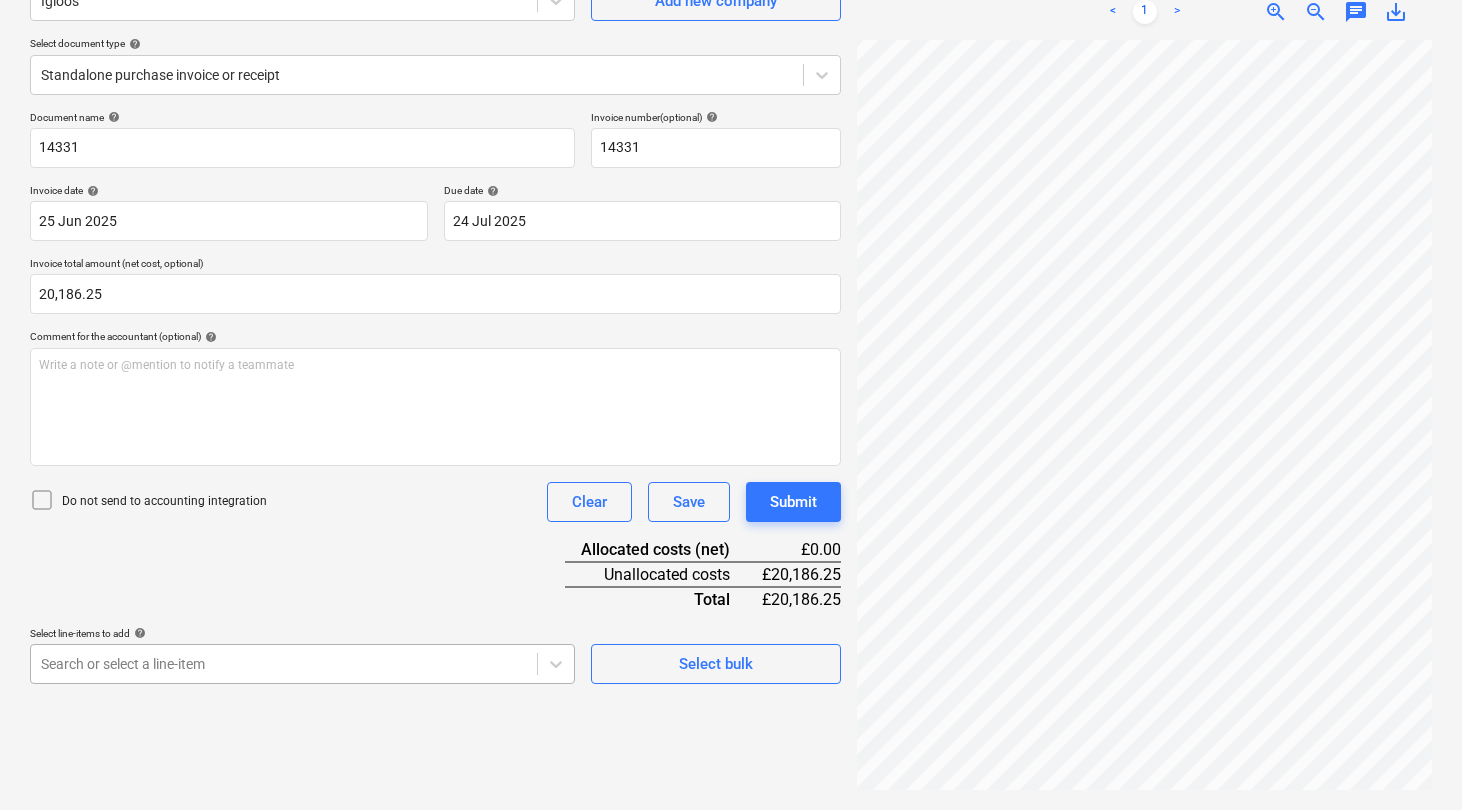 click on "Sales Projects Contacts Consolidated Invoices Inbox 7 Approvals format_size keyboard_arrow_down help search Search notifications 99 keyboard_arrow_down C. [LAST] keyboard_arrow_down Southampton FC - Fanzone Toilet Block & Back of house adjustments (23rd June) Budget 4 Client contract Valuations Purchase orders Work orders Costs Income Cash flow Files 2 Analytics Settings Create new document Select company Igloos   Add new company Select document type help Standalone purchase invoice or receipt Document name help 14331 Invoice number  (optional) help 14331 Invoice date help 25 Jun 2025 25.06.2025 Press the down arrow key to interact with the calendar and
select a date. Press the question mark key to get the keyboard shortcuts for changing dates. Due date help 24 Jul 2025 24.07.2025 Press the down arrow key to interact with the calendar and
select a date. Press the question mark key to get the keyboard shortcuts for changing dates. Invoice total amount (net cost, optional) 20,186.25 help ﻿ Clear <" at bounding box center (731, 205) 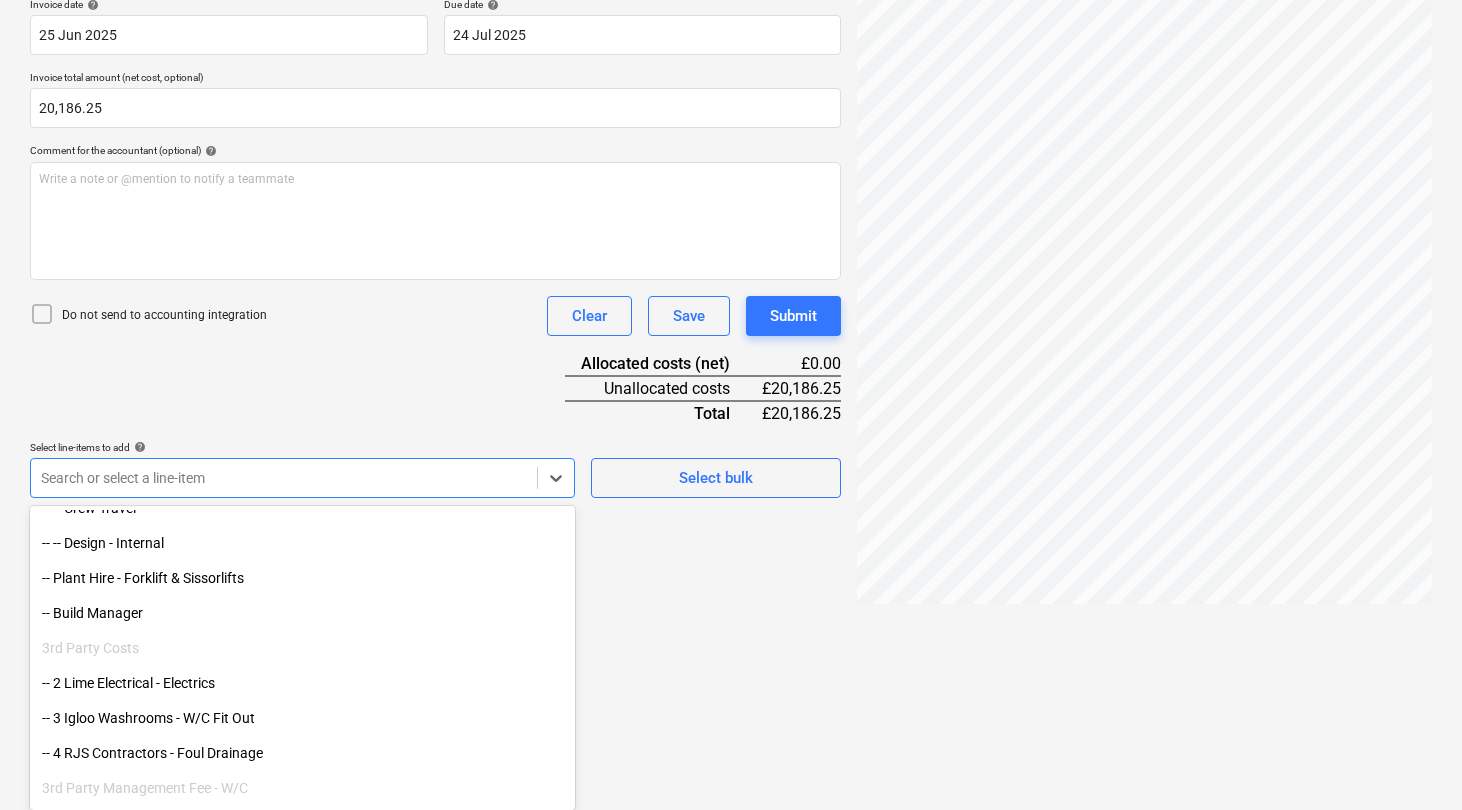 scroll, scrollTop: 655, scrollLeft: 0, axis: vertical 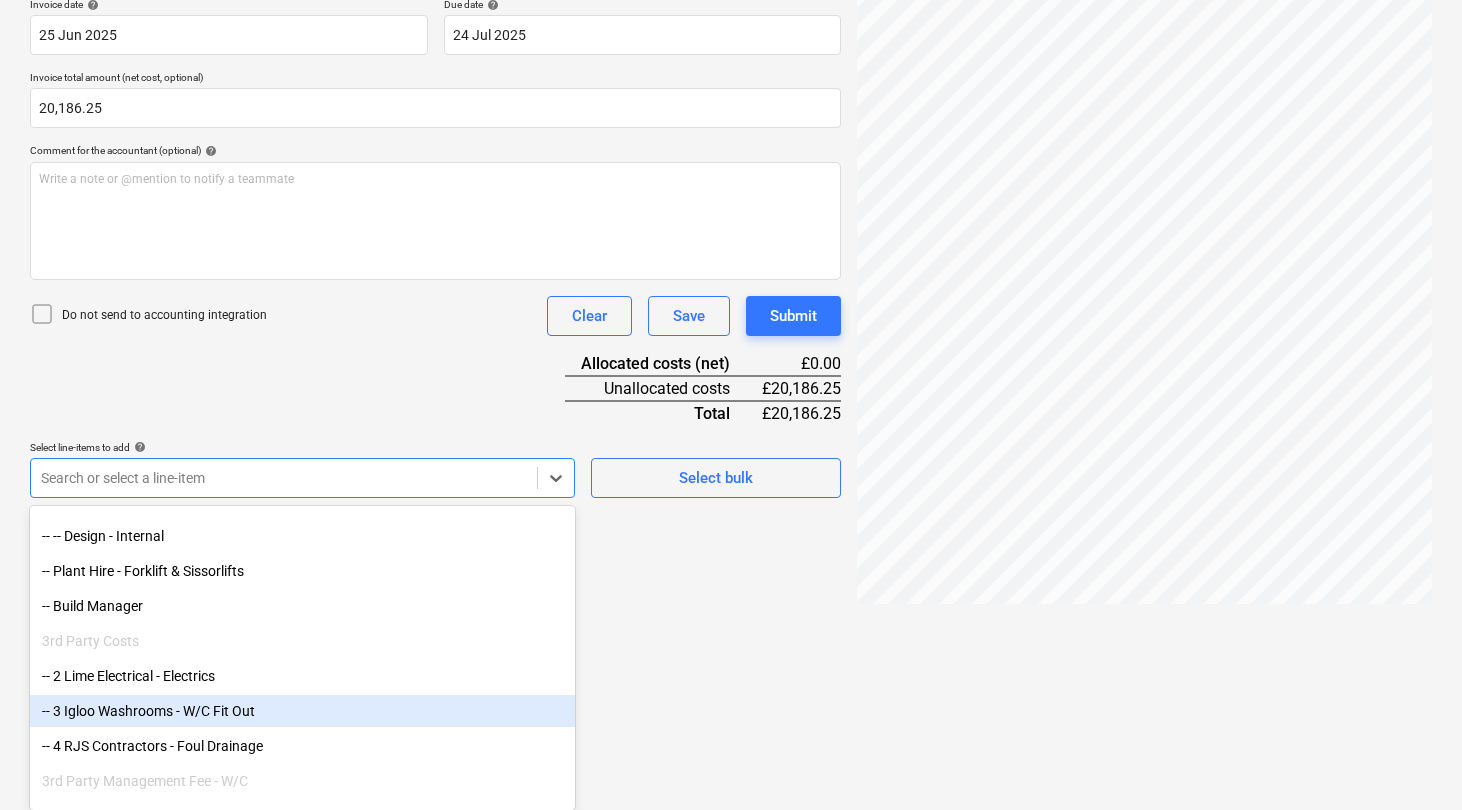 click on "--  3 Igloo Washrooms - W/C Fit Out" at bounding box center (302, 711) 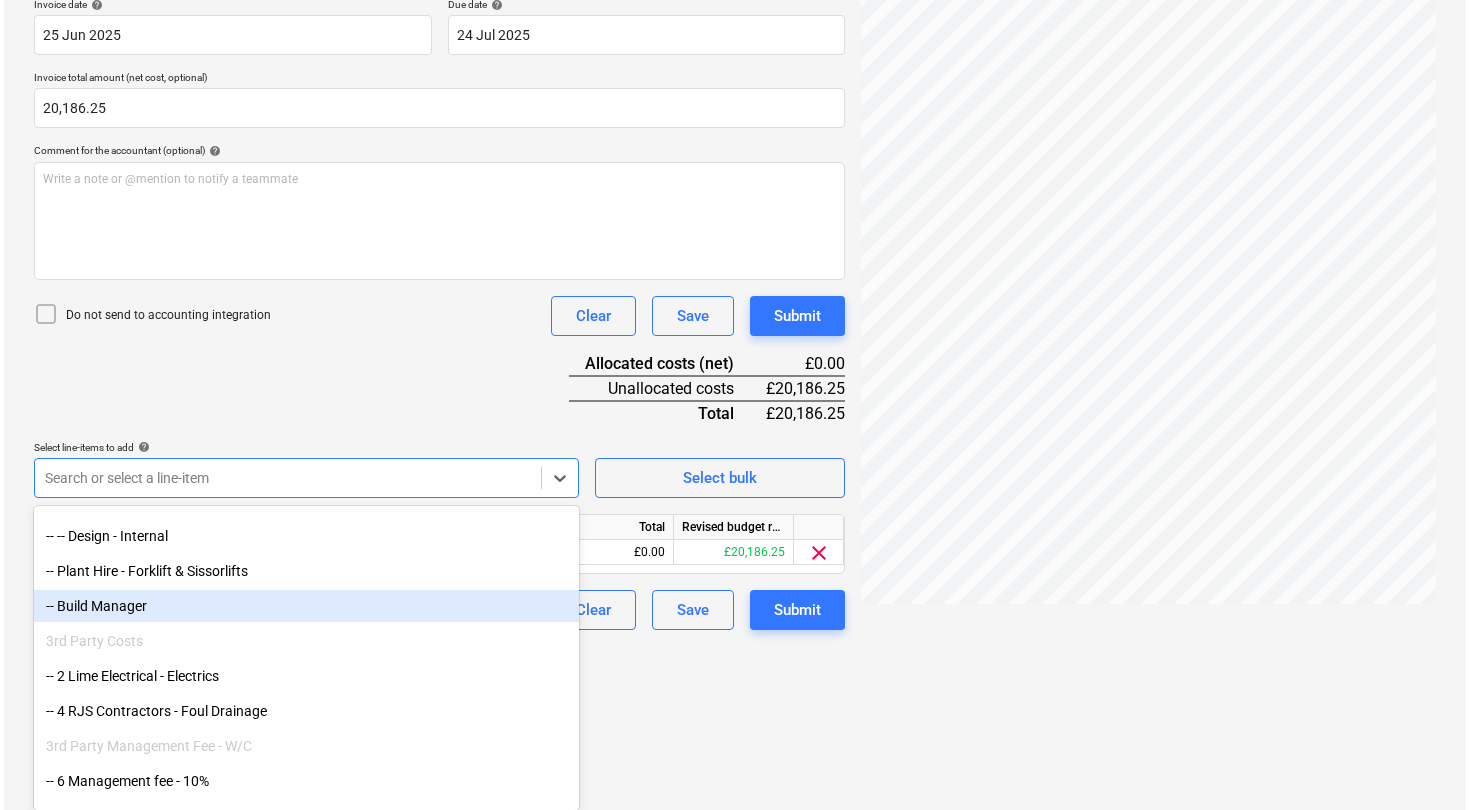 scroll, scrollTop: 222, scrollLeft: 0, axis: vertical 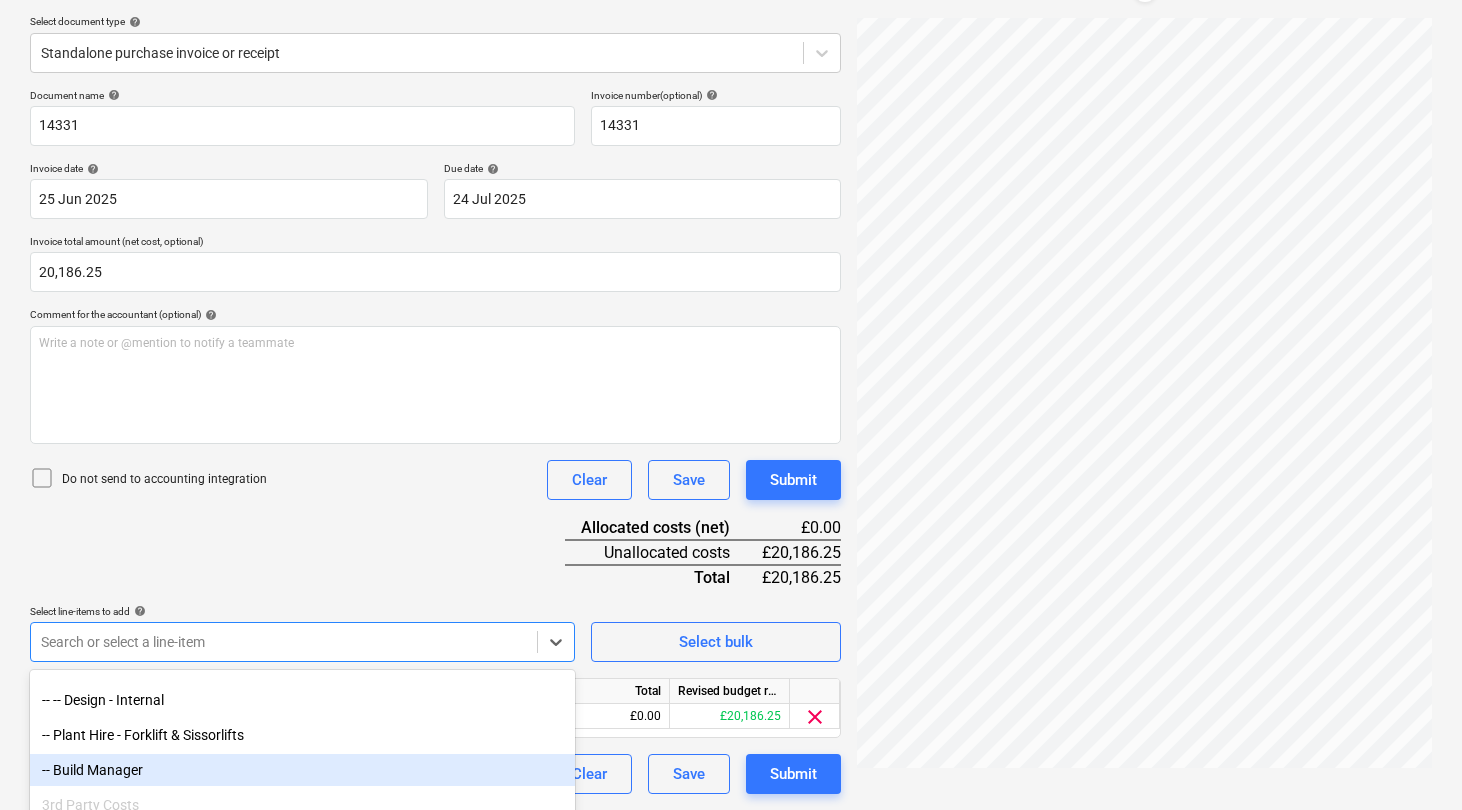 click on "Sales Projects Contacts Consolidated Invoices Inbox 7 Approvals format_size keyboard_arrow_down help search Search notifications 99 keyboard_arrow_down C. [LAST] keyboard_arrow_down Southampton FC - Fanzone Toilet Block & Back of house adjustments (23rd June) Budget 4 Client contract Valuations Purchase orders Work orders Costs Income Cash flow Files 2 Analytics Settings Create new document Select company Igloos   Add new company Select document type help Standalone purchase invoice or receipt Document name help 14331 Invoice number  (optional) help 14331 Invoice date help 25 Jun 2025 25.06.2025 Press the down arrow key to interact with the calendar and
select a date. Press the question mark key to get the keyboard shortcuts for changing dates. Due date help 24 Jul 2025 24.07.2025 Press the down arrow key to interact with the calendar and
select a date. Press the question mark key to get the keyboard shortcuts for changing dates. Invoice total amount (net cost, optional) 20,186.25 help ﻿ add" at bounding box center (731, 183) 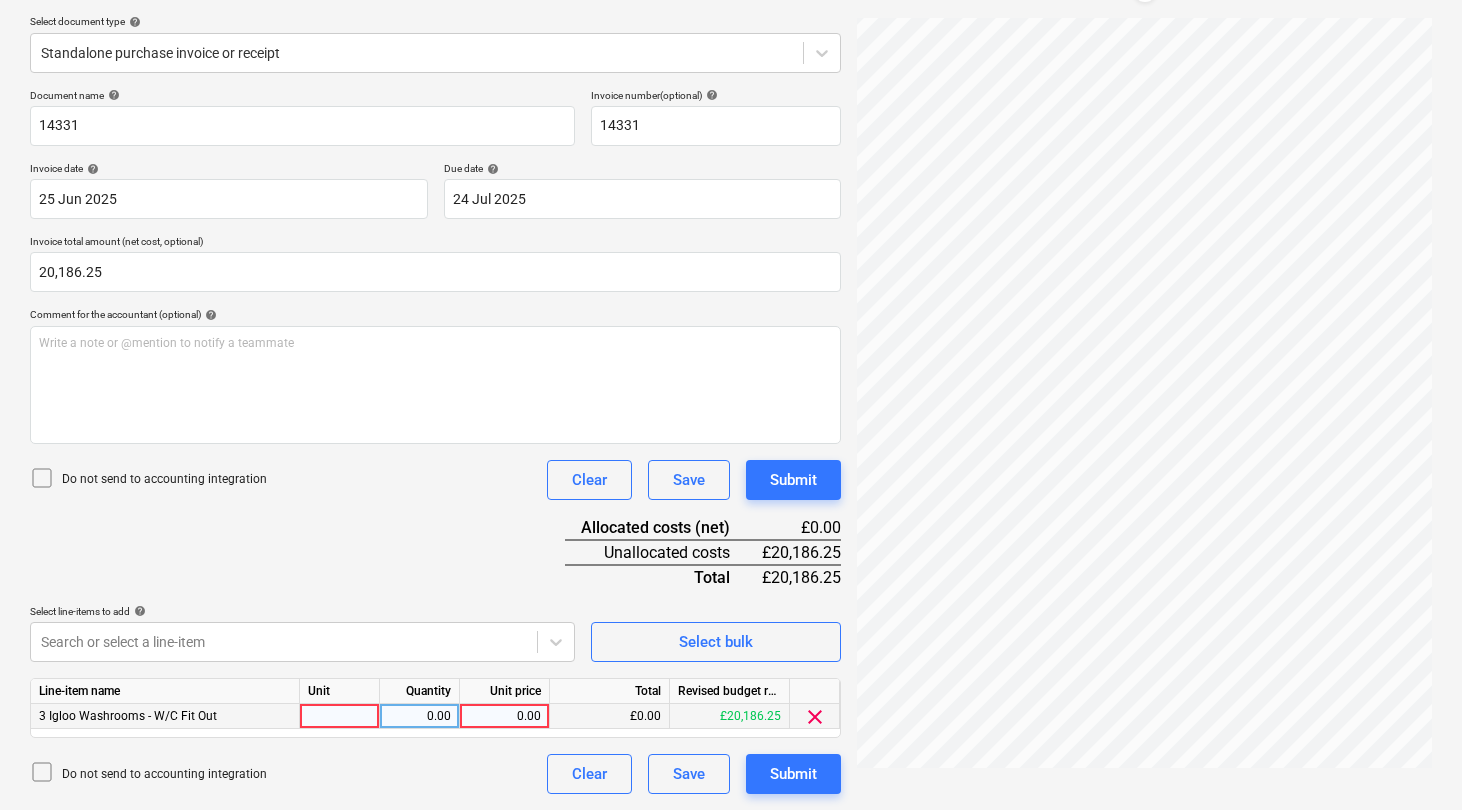click at bounding box center (340, 716) 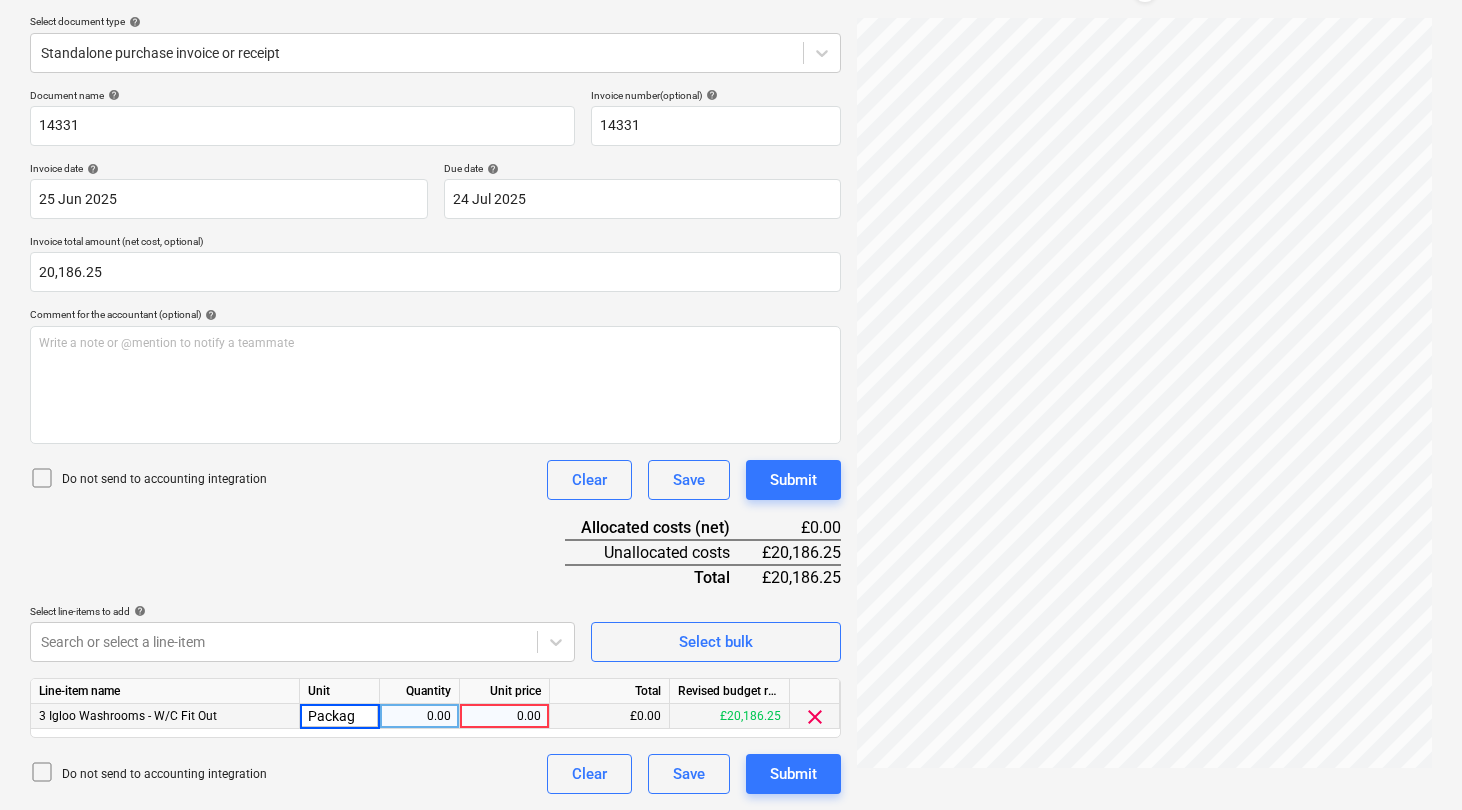 type on "Package" 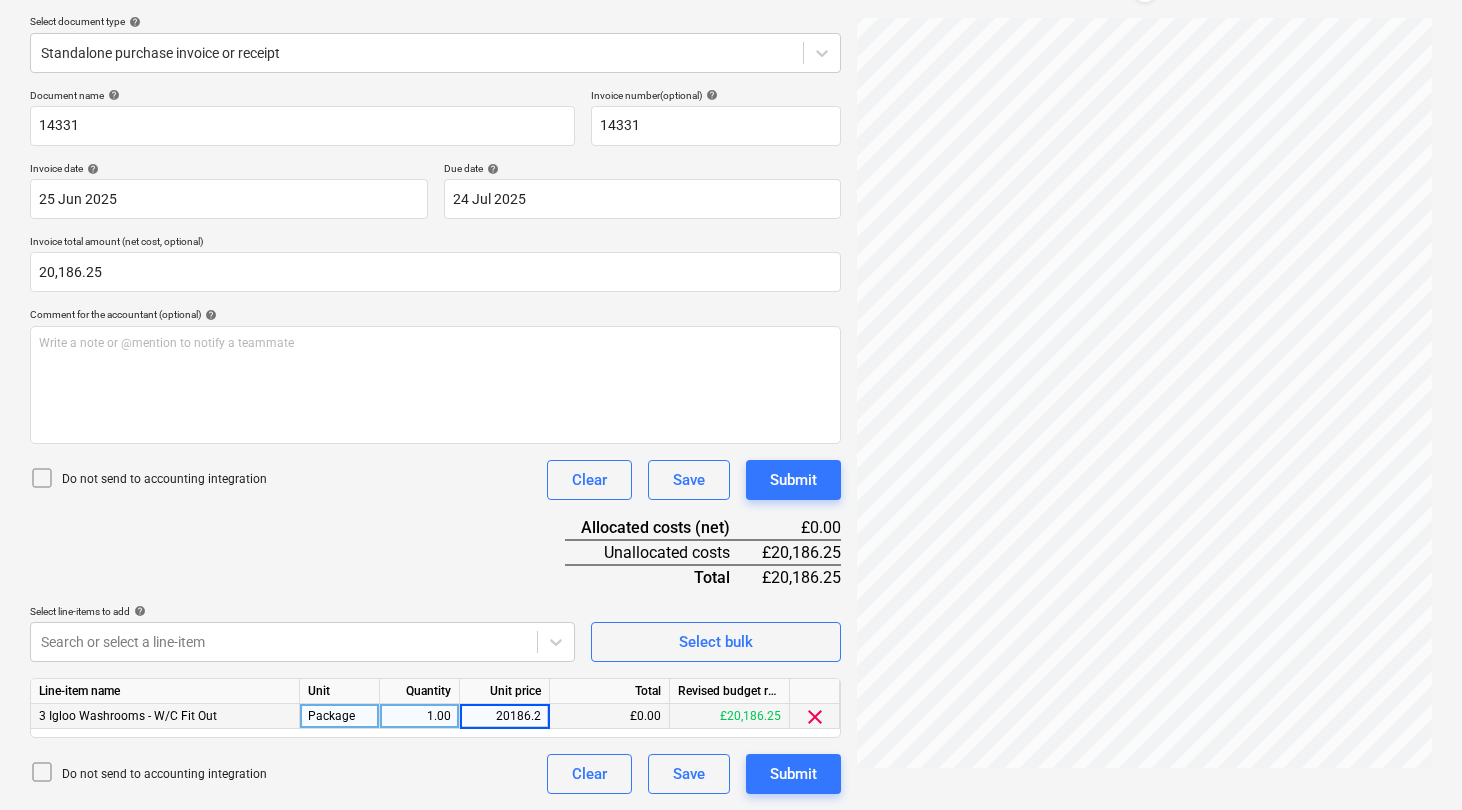 type on "20186.25" 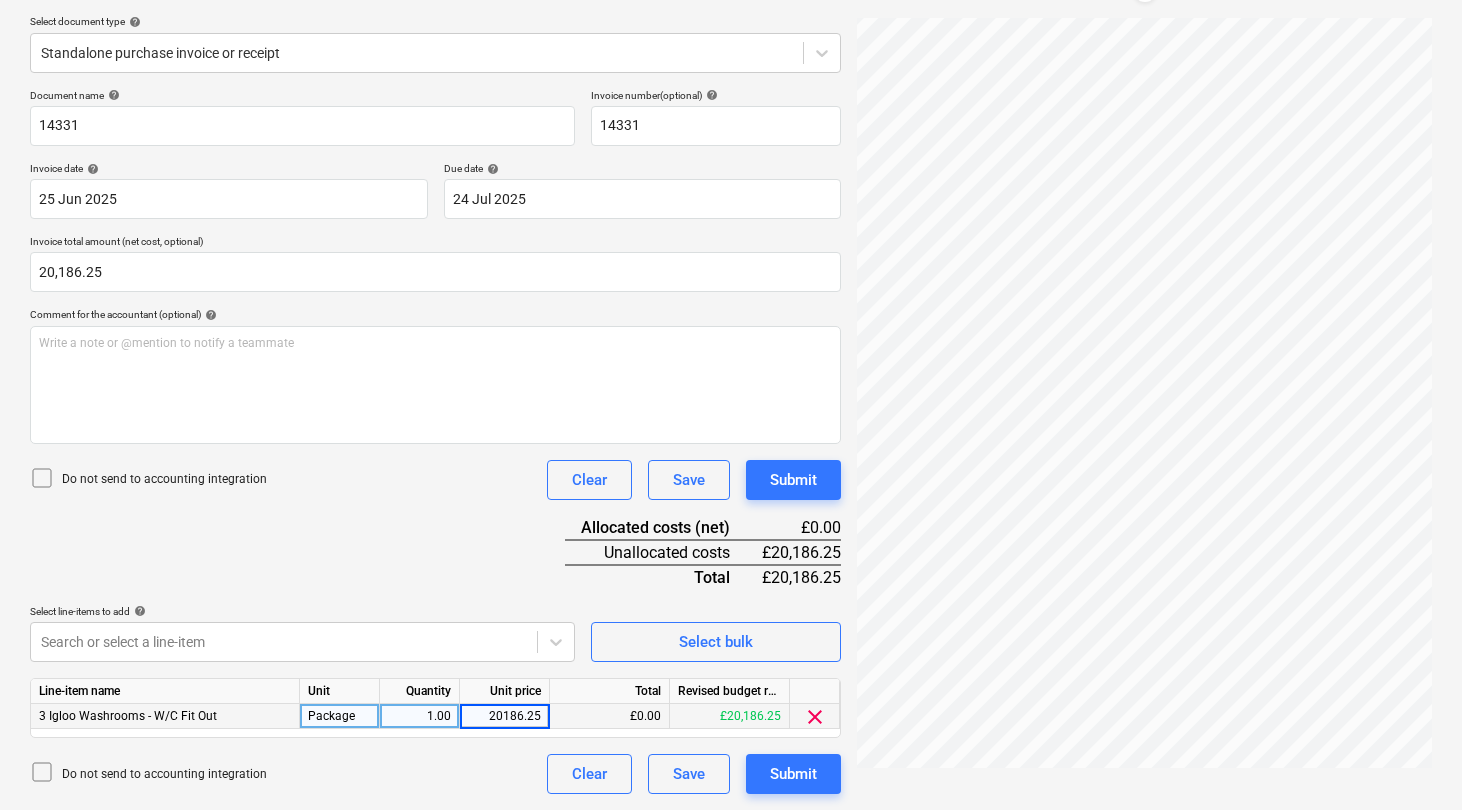 click on "Do not send to accounting integration Clear Save Submit" at bounding box center (435, 774) 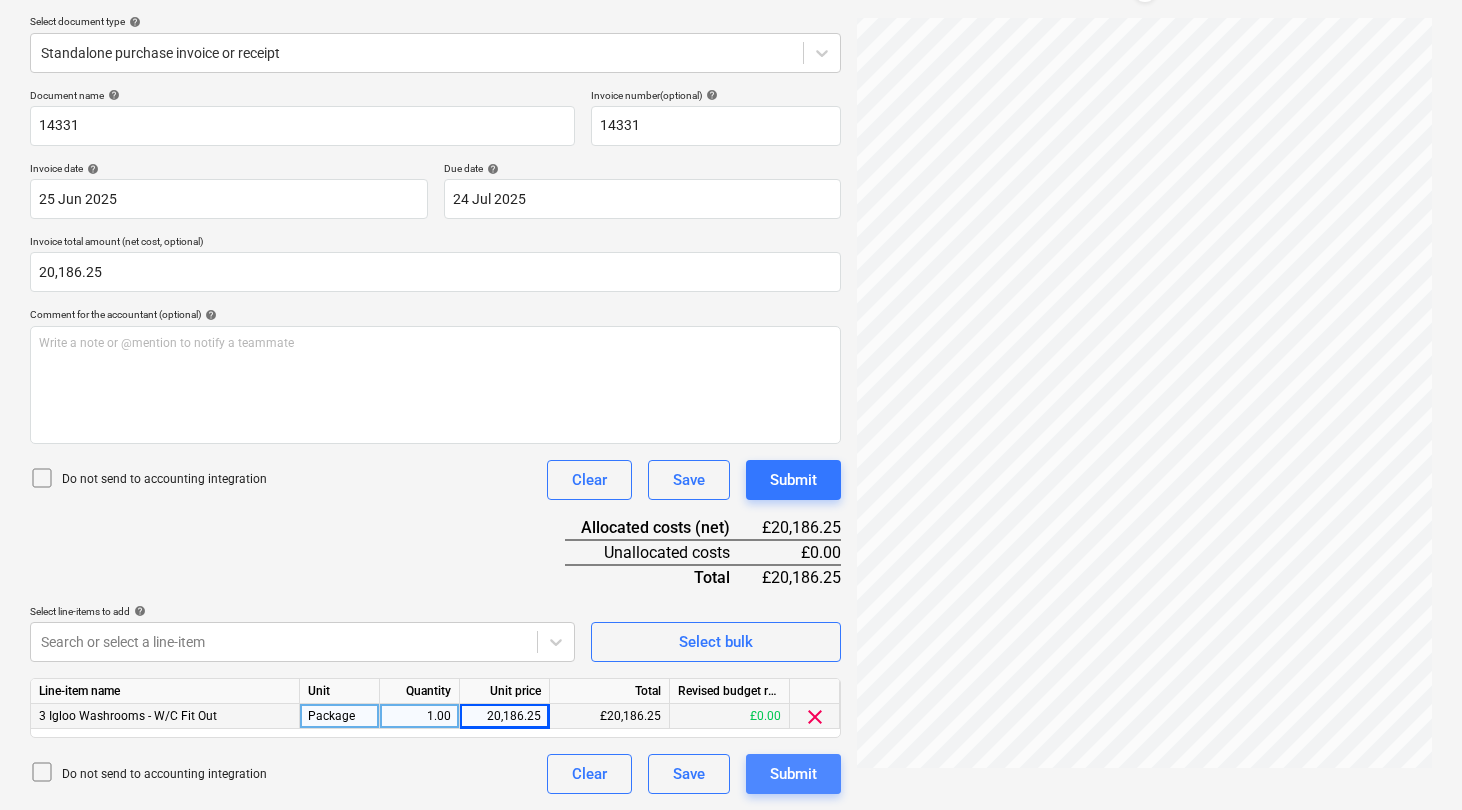 click on "Submit" at bounding box center (793, 774) 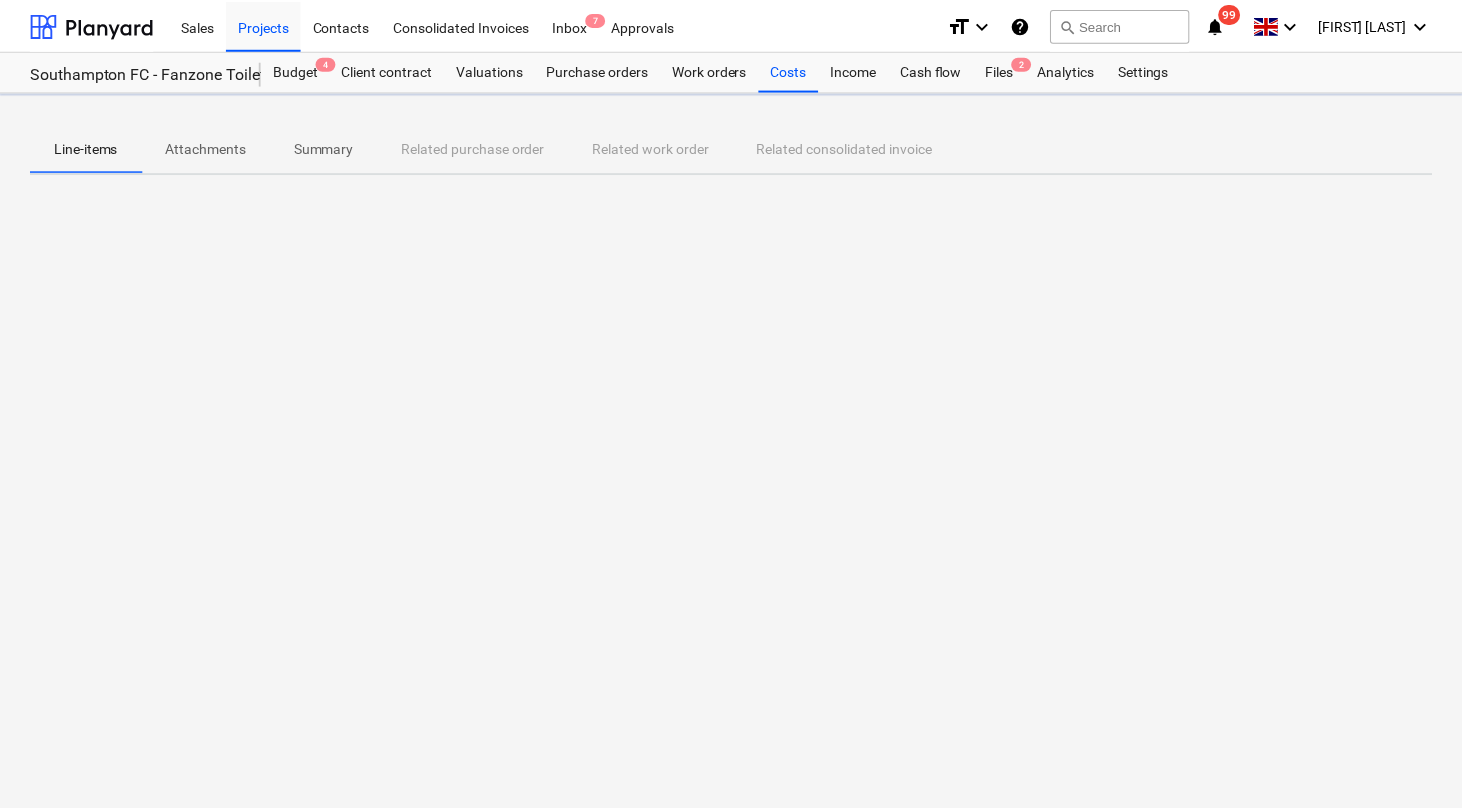 scroll, scrollTop: 0, scrollLeft: 0, axis: both 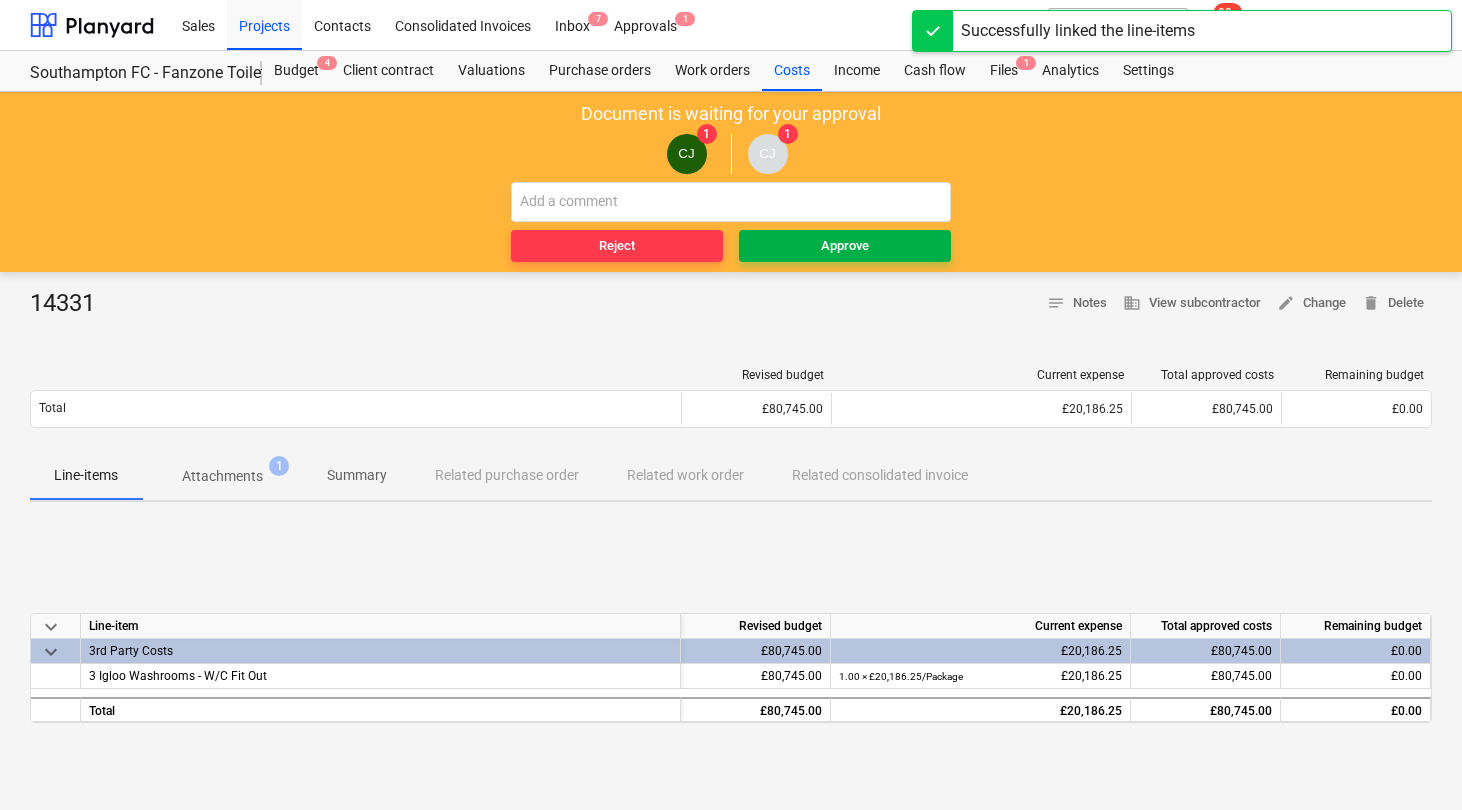 click on "Approve" at bounding box center (845, 246) 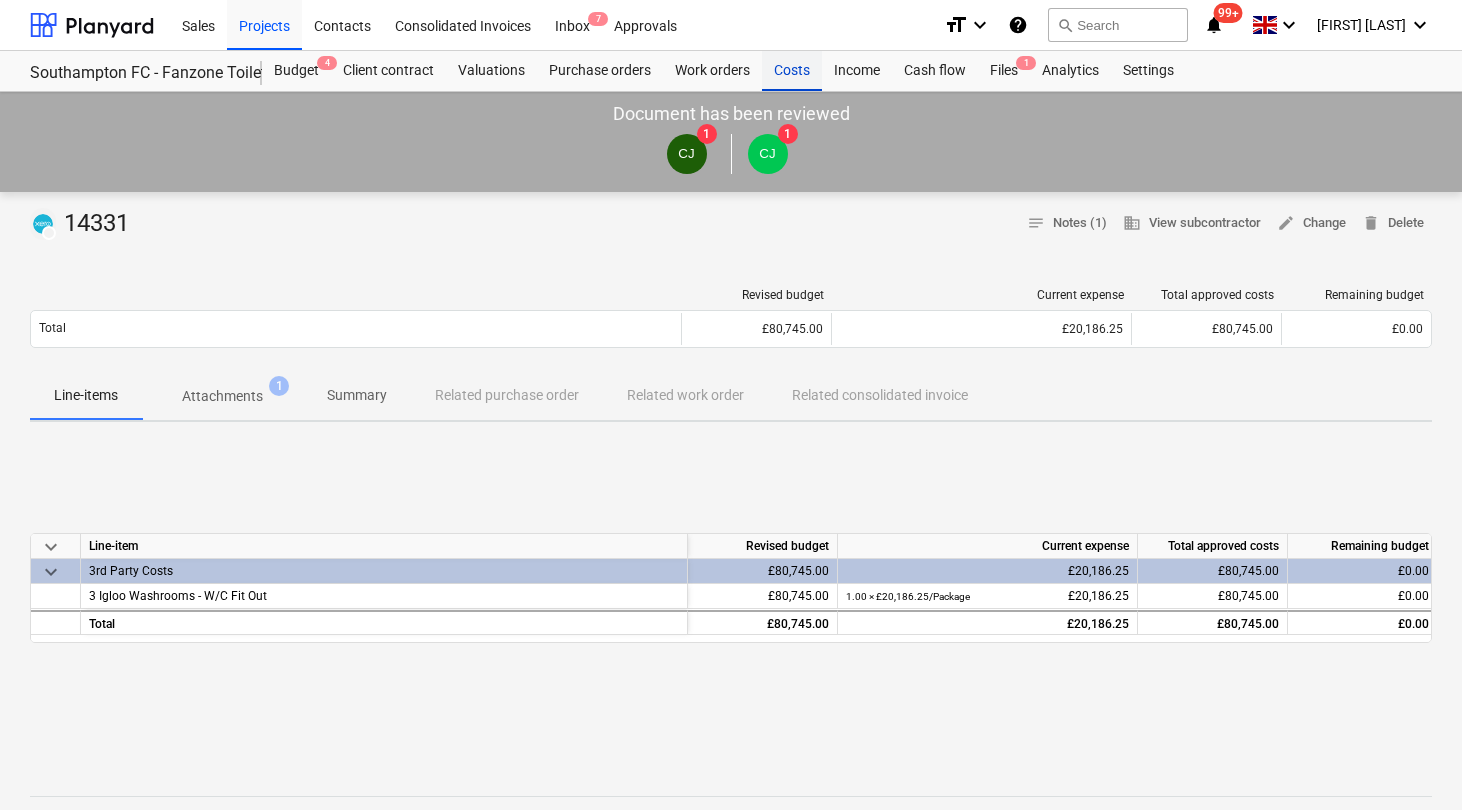 click on "Costs" at bounding box center (792, 71) 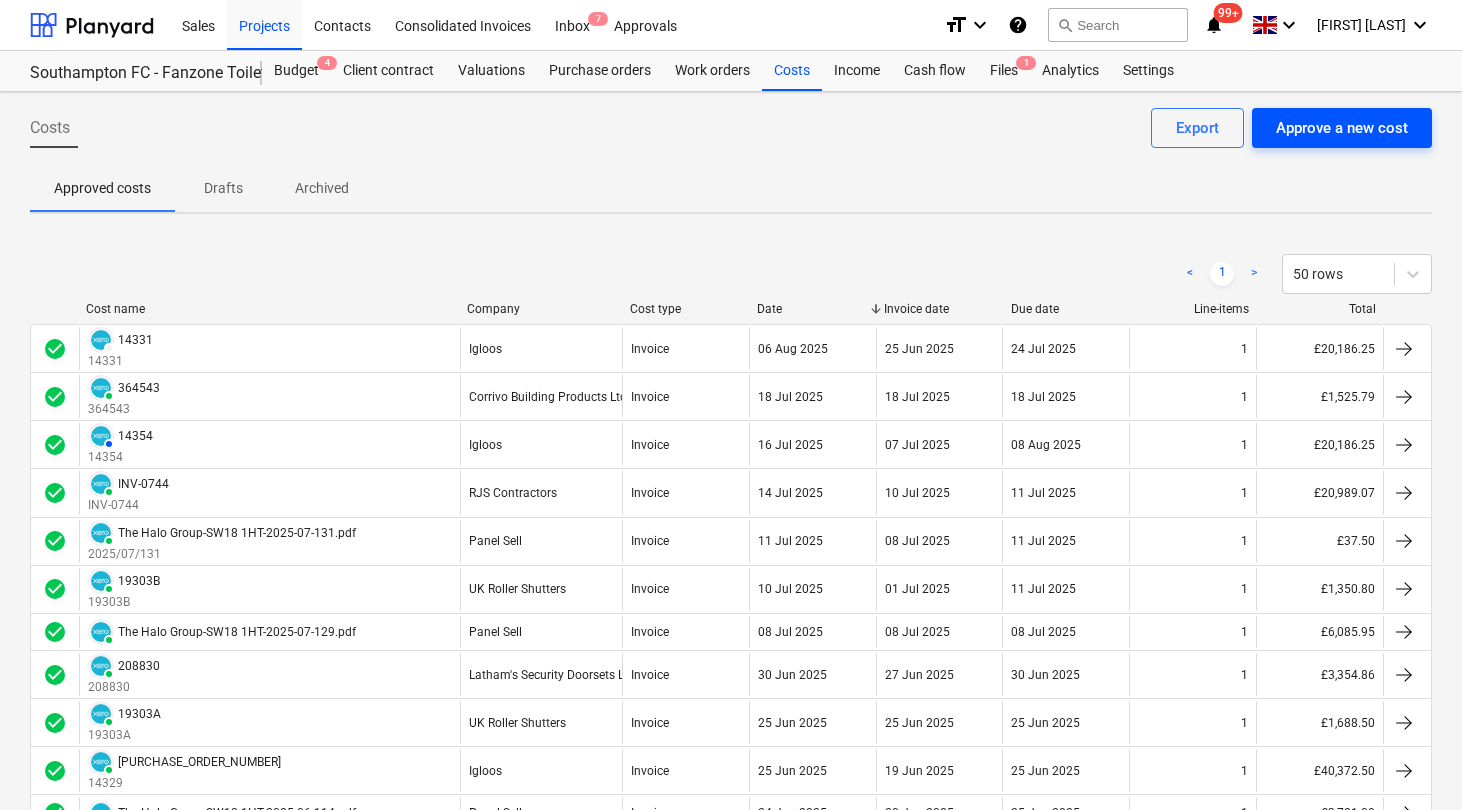 click on "Approve a new cost" at bounding box center [1342, 128] 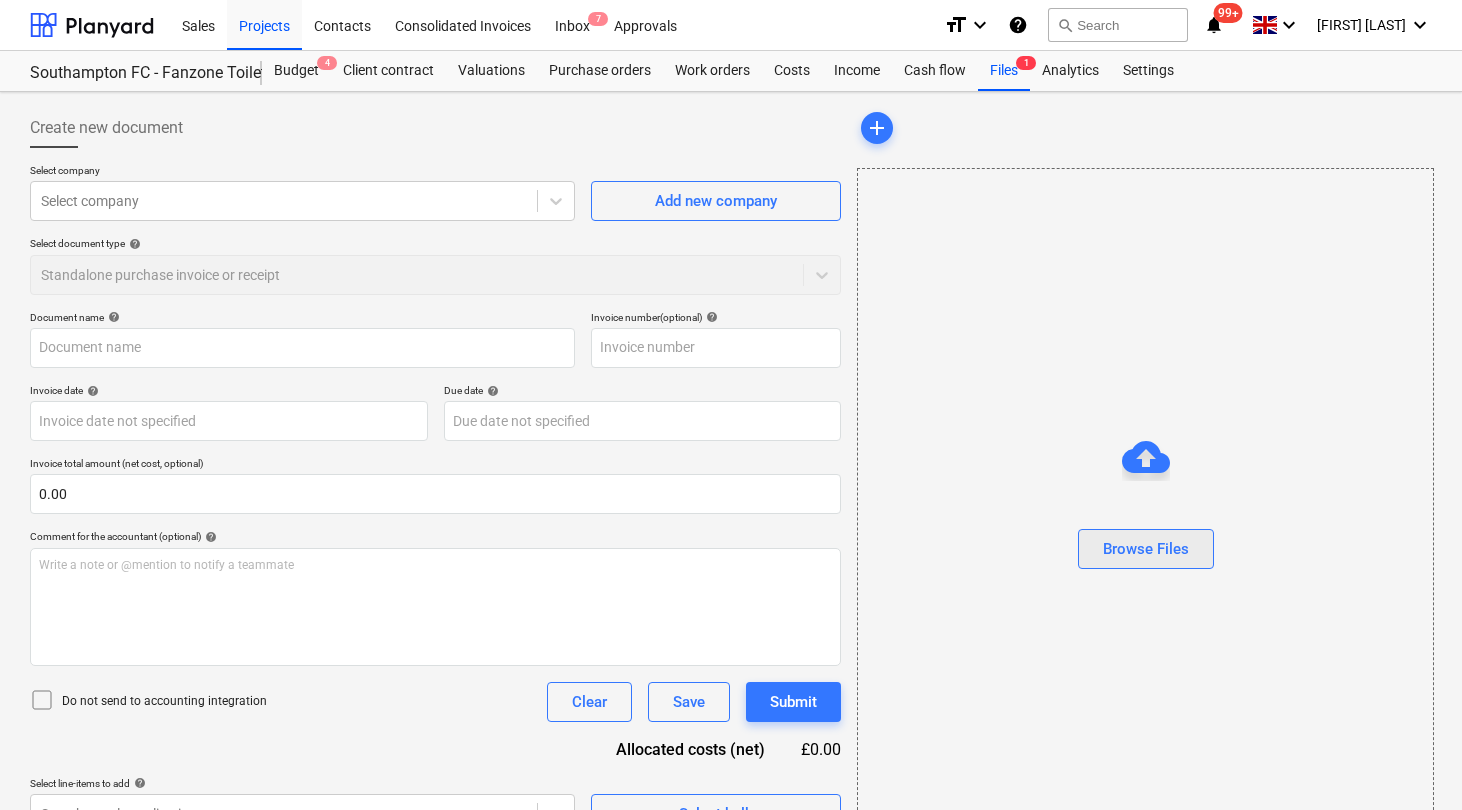 click on "Browse Files" at bounding box center [1146, 549] 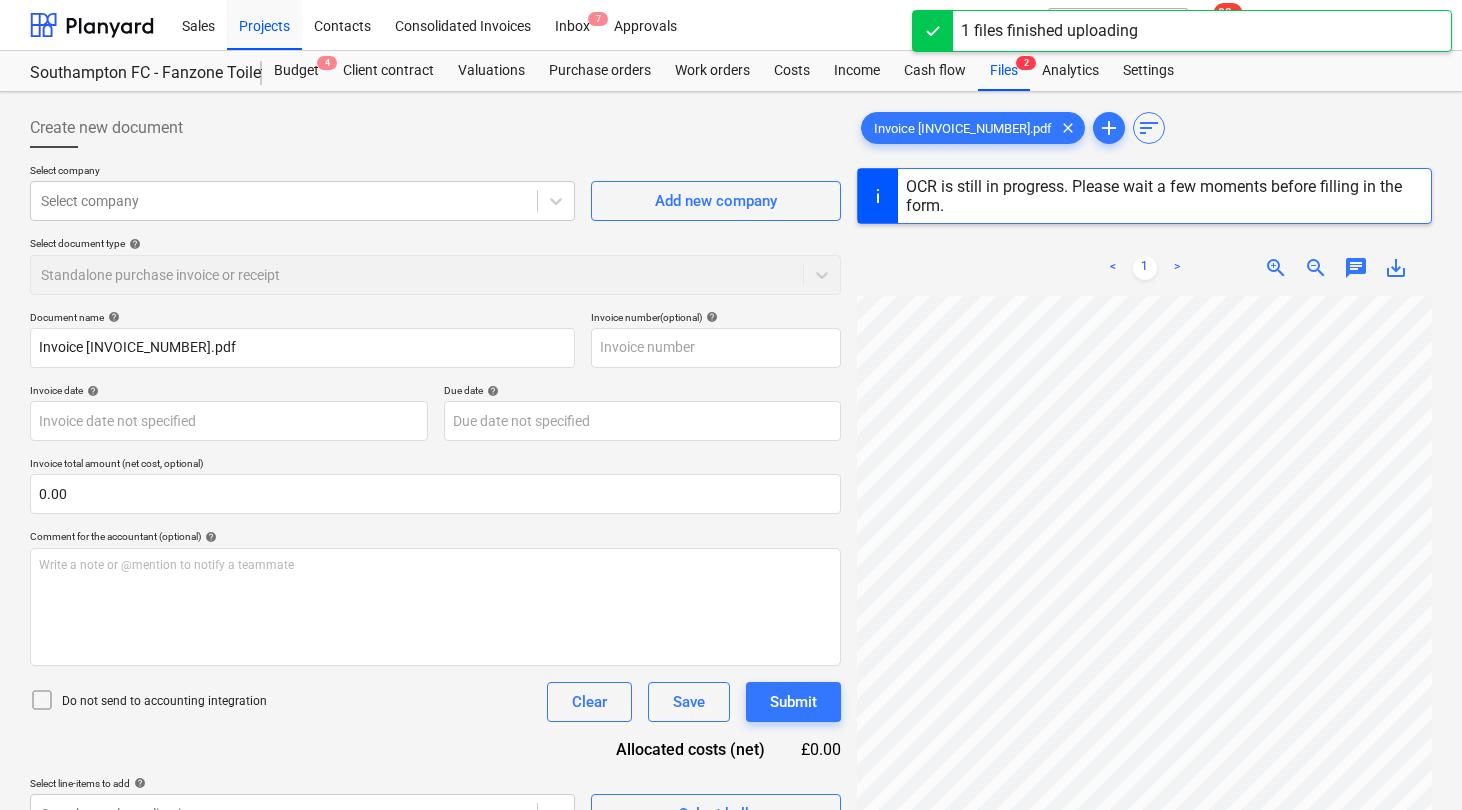 scroll, scrollTop: 100, scrollLeft: 0, axis: vertical 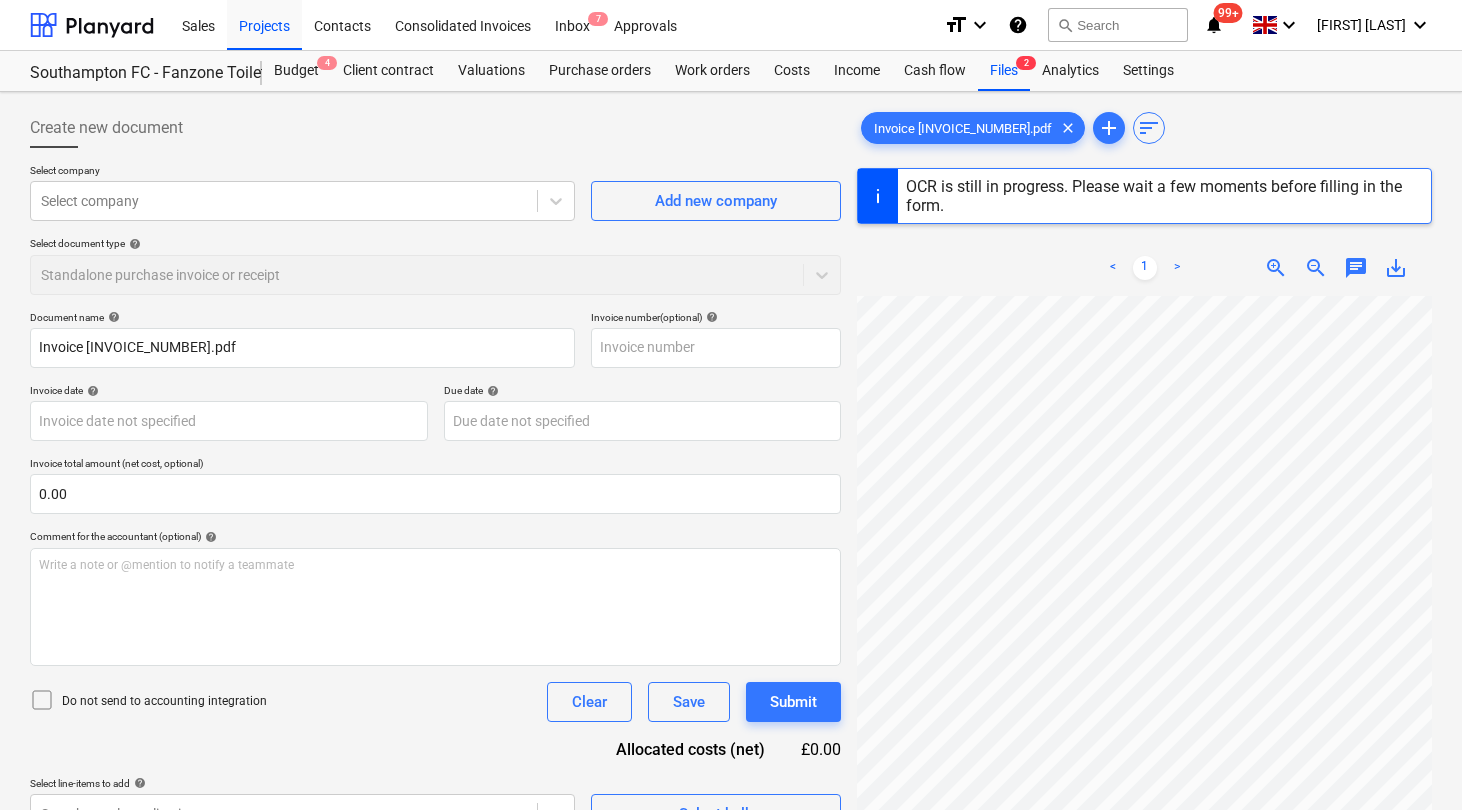 type on "INV-0762" 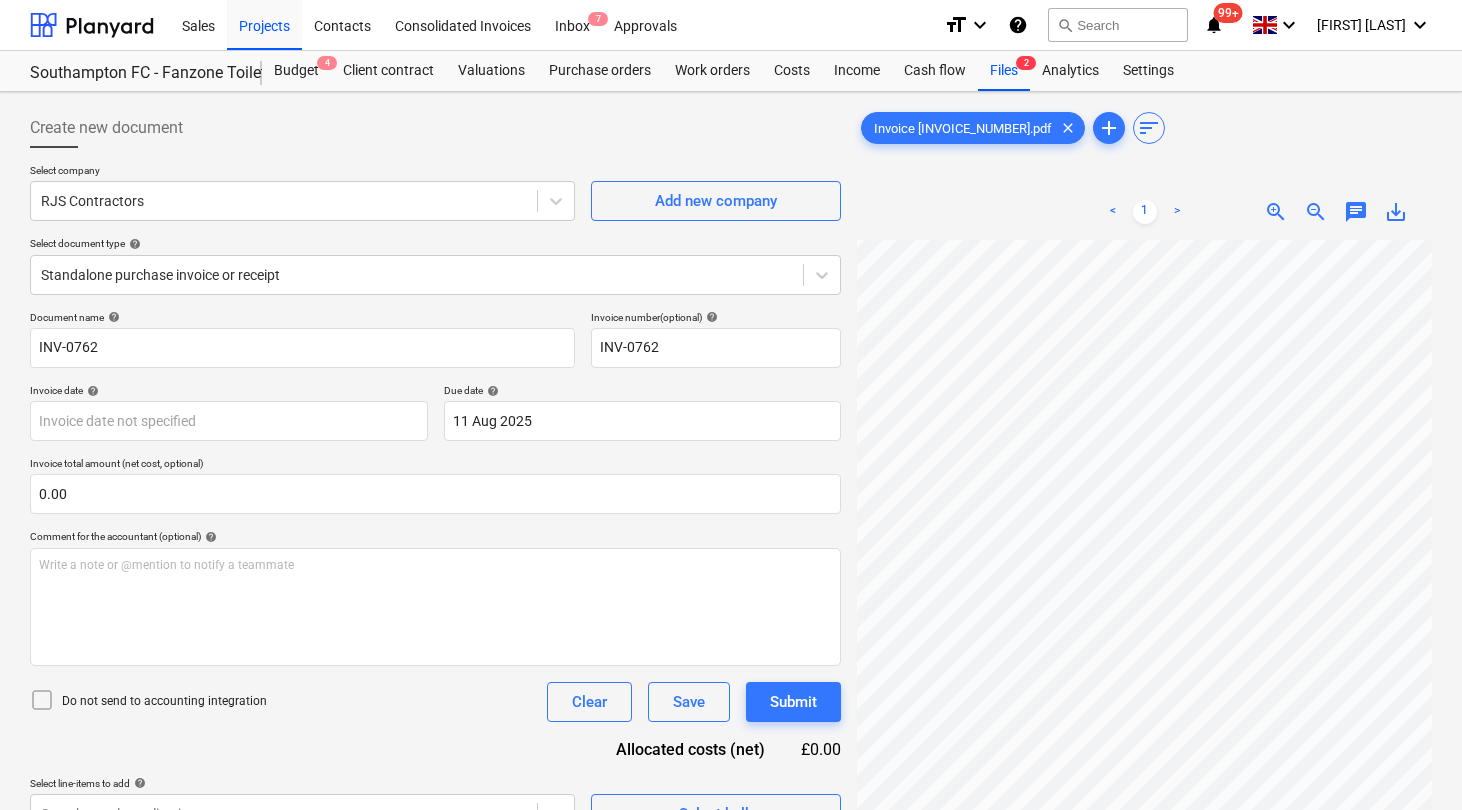 scroll, scrollTop: 0, scrollLeft: 0, axis: both 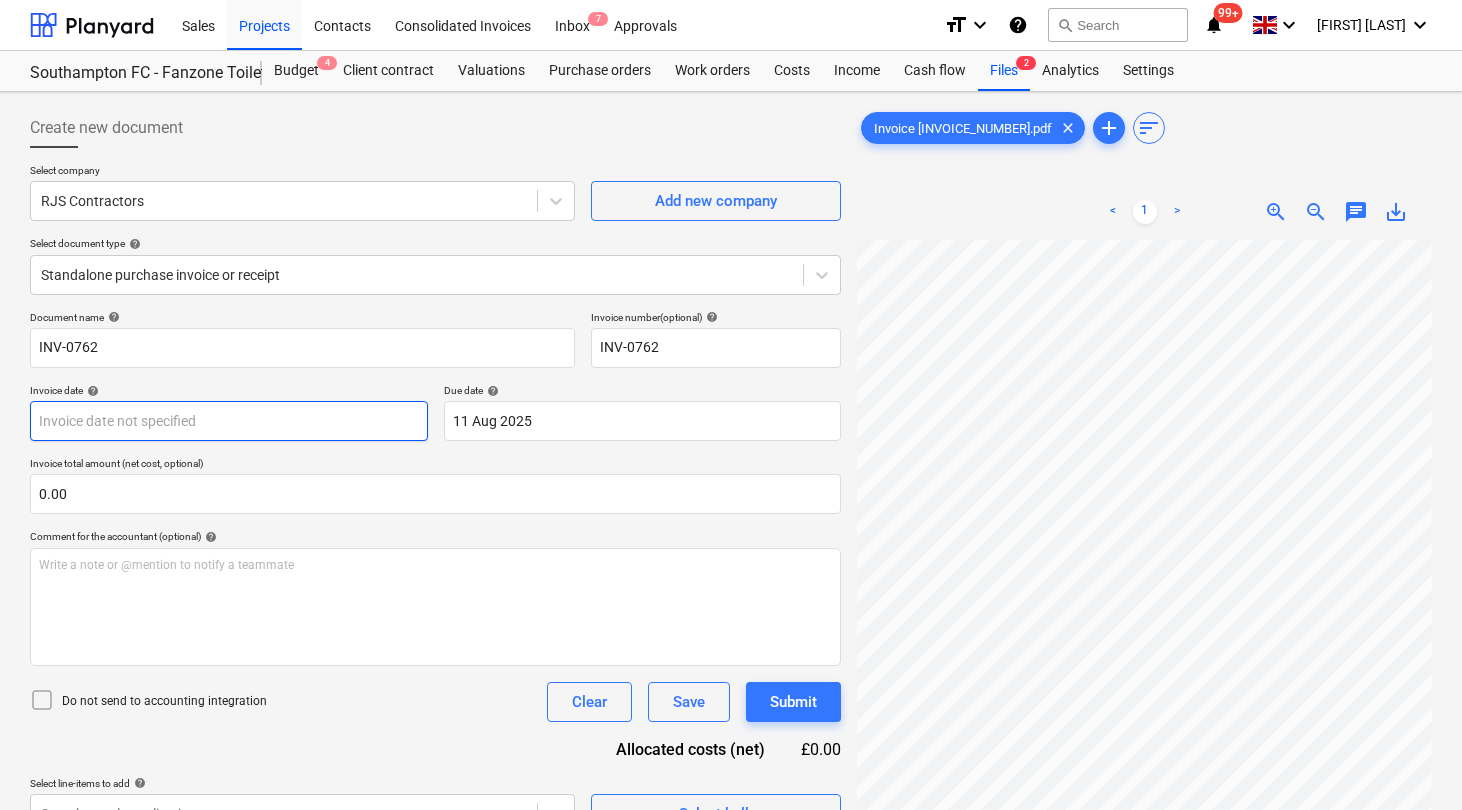 click on "Sales Projects Contacts Consolidated Invoices Inbox 7 Approvals format_size keyboard_arrow_down help search Search notifications 99+ keyboard_arrow_down [FIRST] [LAST] keyboard_arrow_down Southampton FC - Fanzone Toilet Block & Back of house adjustments (23rd June) Budget 4 Client contract Valuations Purchase orders Work orders Costs Income Cash flow Files 2 Analytics Settings Create new document Select company RJS Contractors   Add new company Select document type help Standalone purchase invoice or receipt Document name help INV-0762 Invoice number  (optional) help INV-0762 Invoice number  (optional) help INV-0762 Invoice date help Press the down arrow key to interact with the calendar and
select a date. Press the question mark key to get the keyboard shortcuts for changing dates. Due date help 11 Aug 2025 11.08.2025 Press the down arrow key to interact with the calendar and
select a date. Press the question mark key to get the keyboard shortcuts for changing dates. Invoice total amount (net cost, optional) 0.00 help ﻿ Clear Save Submit <" at bounding box center (731, 405) 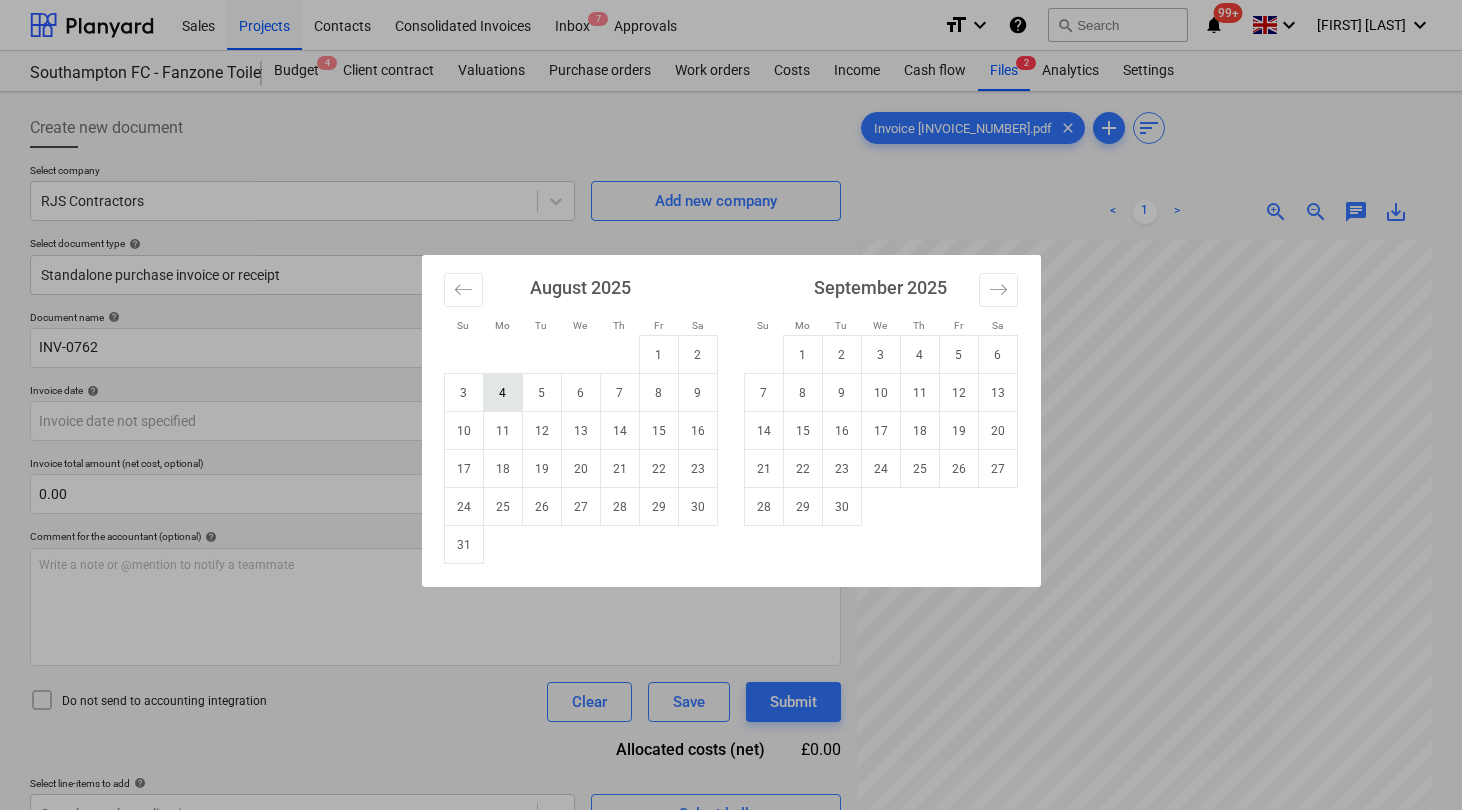 click on "4" at bounding box center [502, 393] 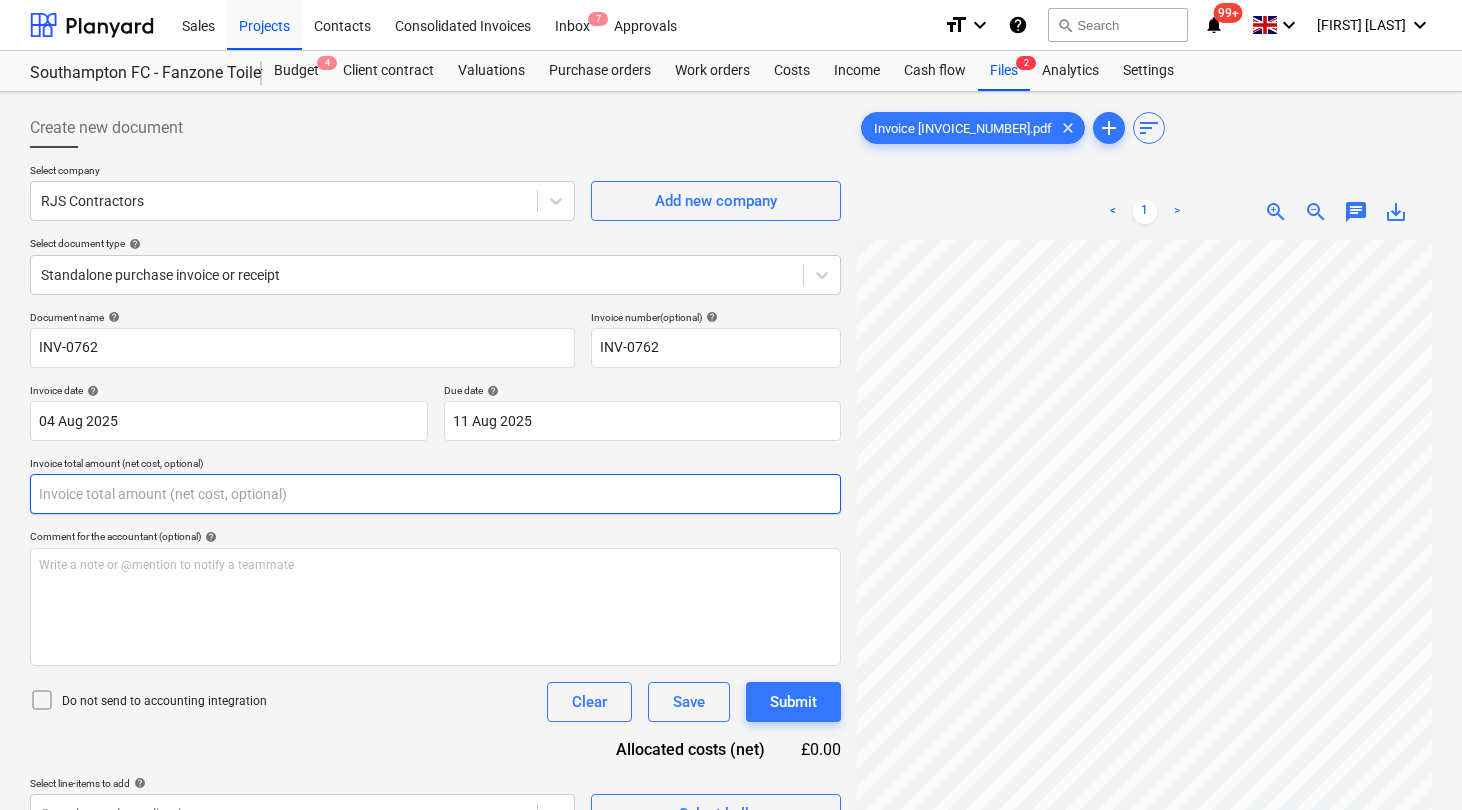 click at bounding box center [435, 494] 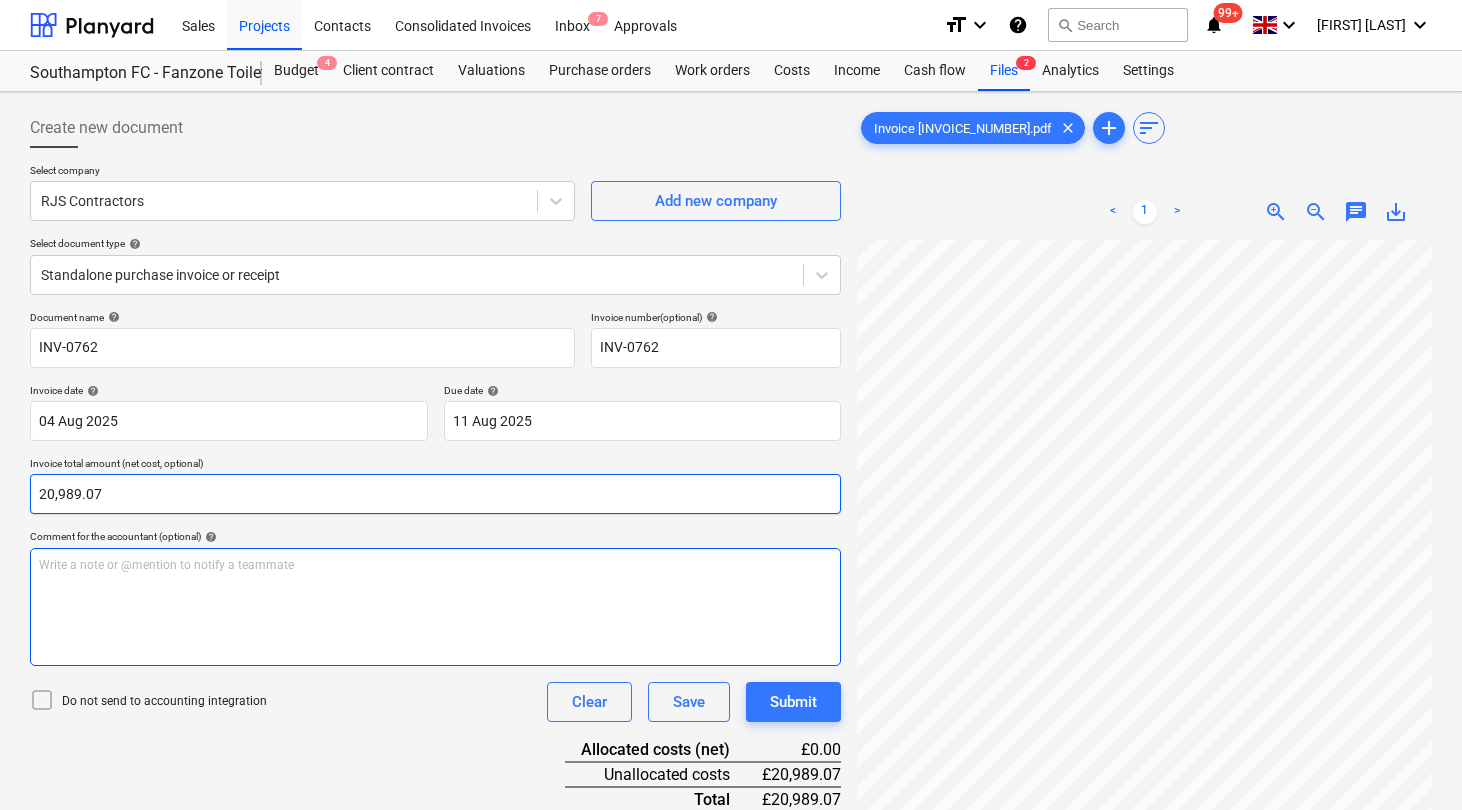 type on "20,989.07" 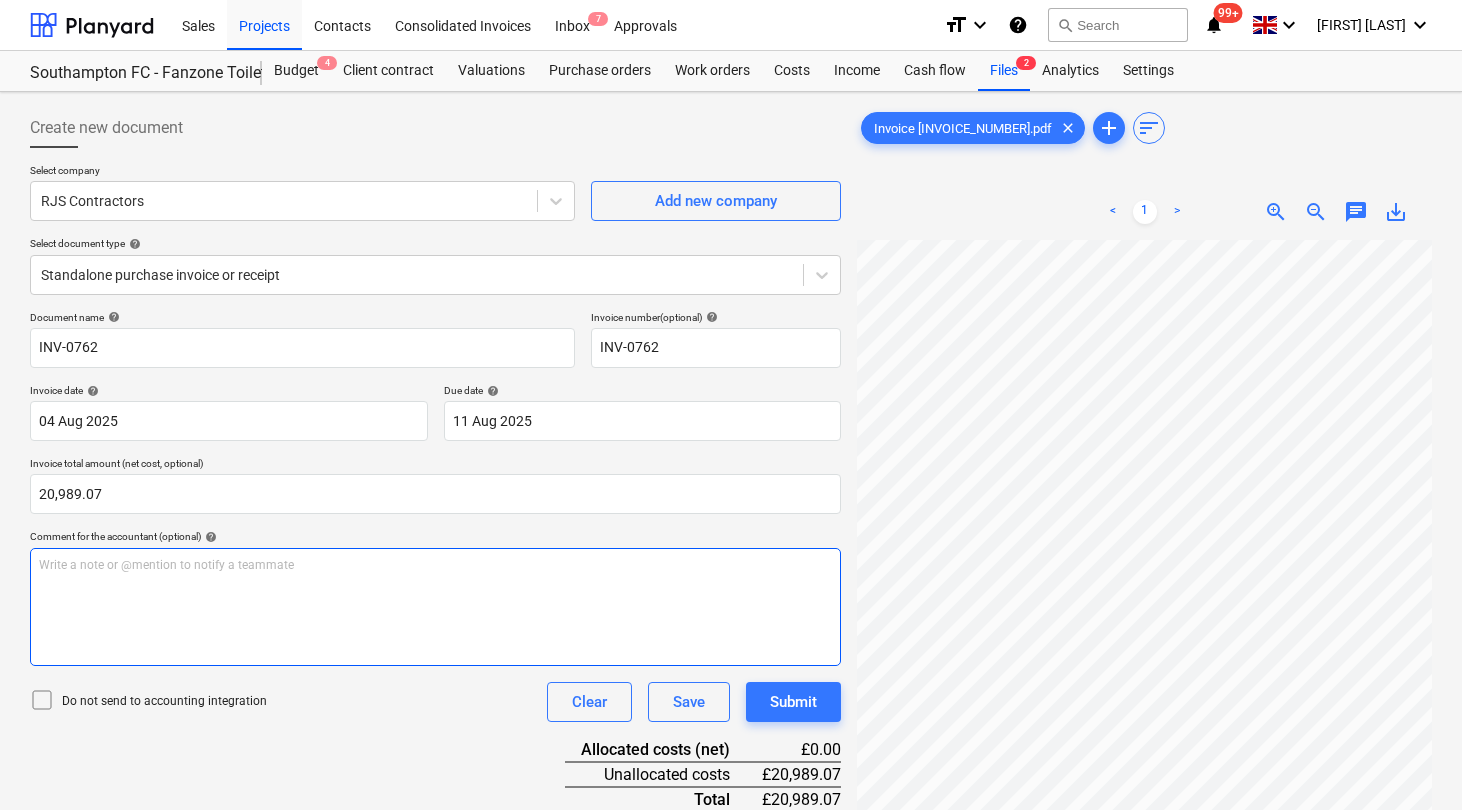 click on "Write a note or @mention to notify a teammate ﻿" at bounding box center [435, 607] 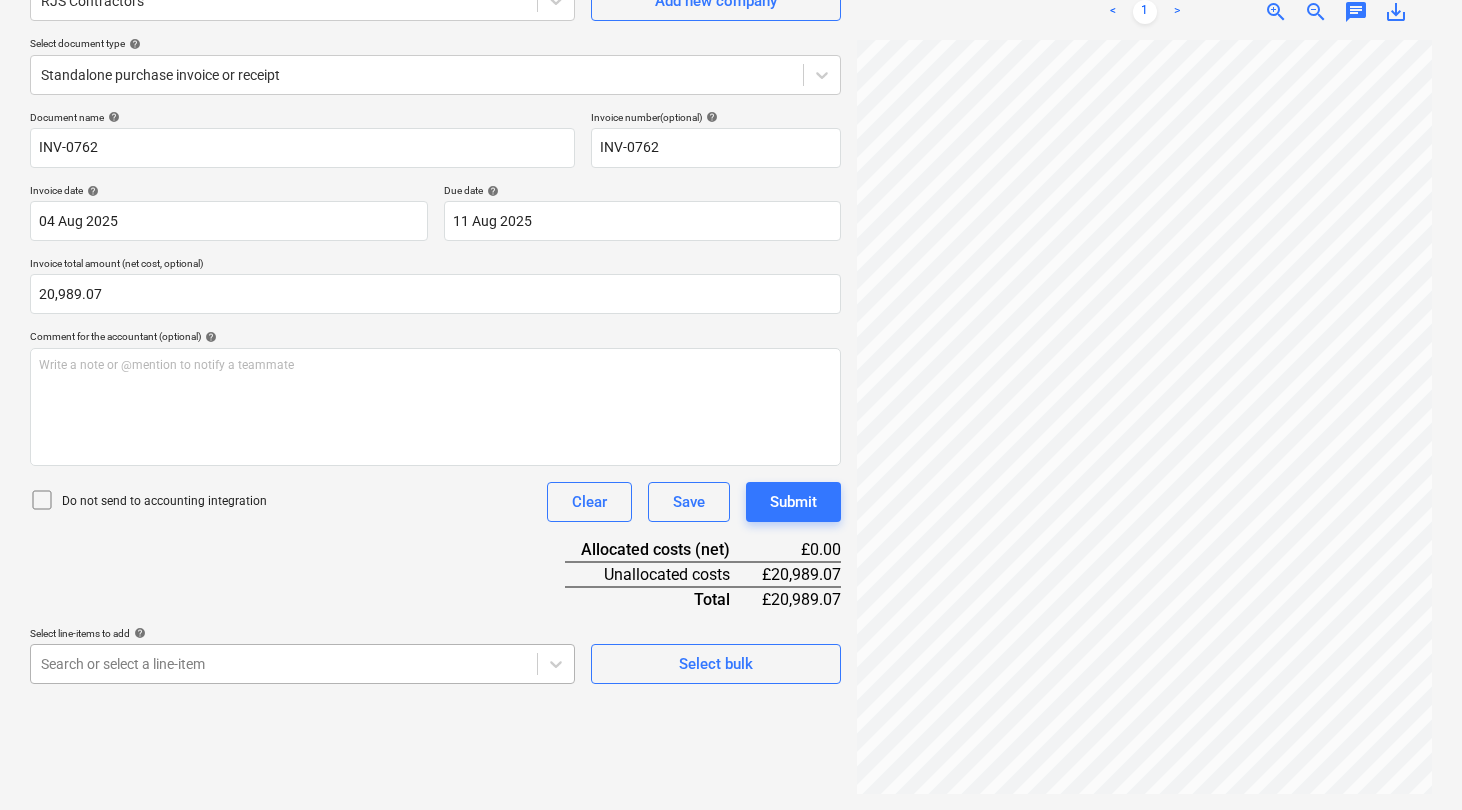 scroll, scrollTop: 386, scrollLeft: 0, axis: vertical 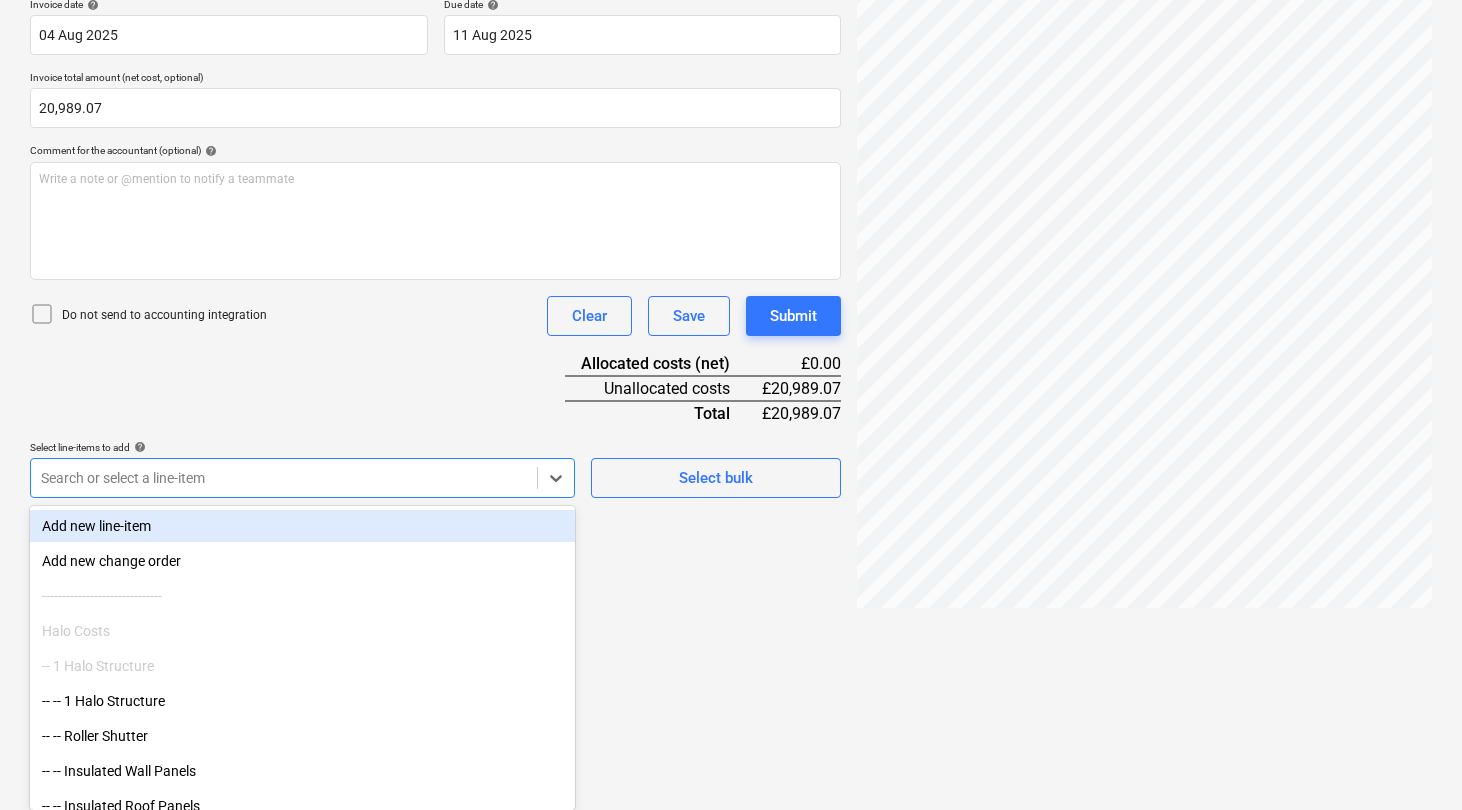 click on "Sales Projects Contacts Consolidated Invoices Inbox 7 Approvals format_size keyboard_arrow_down help search Search notifications 99+ keyboard_arrow_down C. [LAST] keyboard_arrow_down Southampton FC - Fanzone Toilet Block & Back of house adjustments (23rd June) Budget 4 Client contract Valuations Purchase orders Work orders Costs Income Cash flow Files 2 Analytics Settings Create new document Select company RJS Contractors   Add new company Select document type help Standalone purchase invoice or receipt Document name help INV-0762 Invoice number  (optional) help INV-0762 Invoice date help 04 Aug 2025 04.08.2025 Press the down arrow key to interact with the calendar and
select a date. Press the question mark key to get the keyboard shortcuts for changing dates. Due date help 11 Aug 2025 11.08.2025 Press the down arrow key to interact with the calendar and
select a date. Press the question mark key to get the keyboard shortcuts for changing dates. Invoice total amount (net cost, optional) 20,989.07 <" at bounding box center (731, 19) 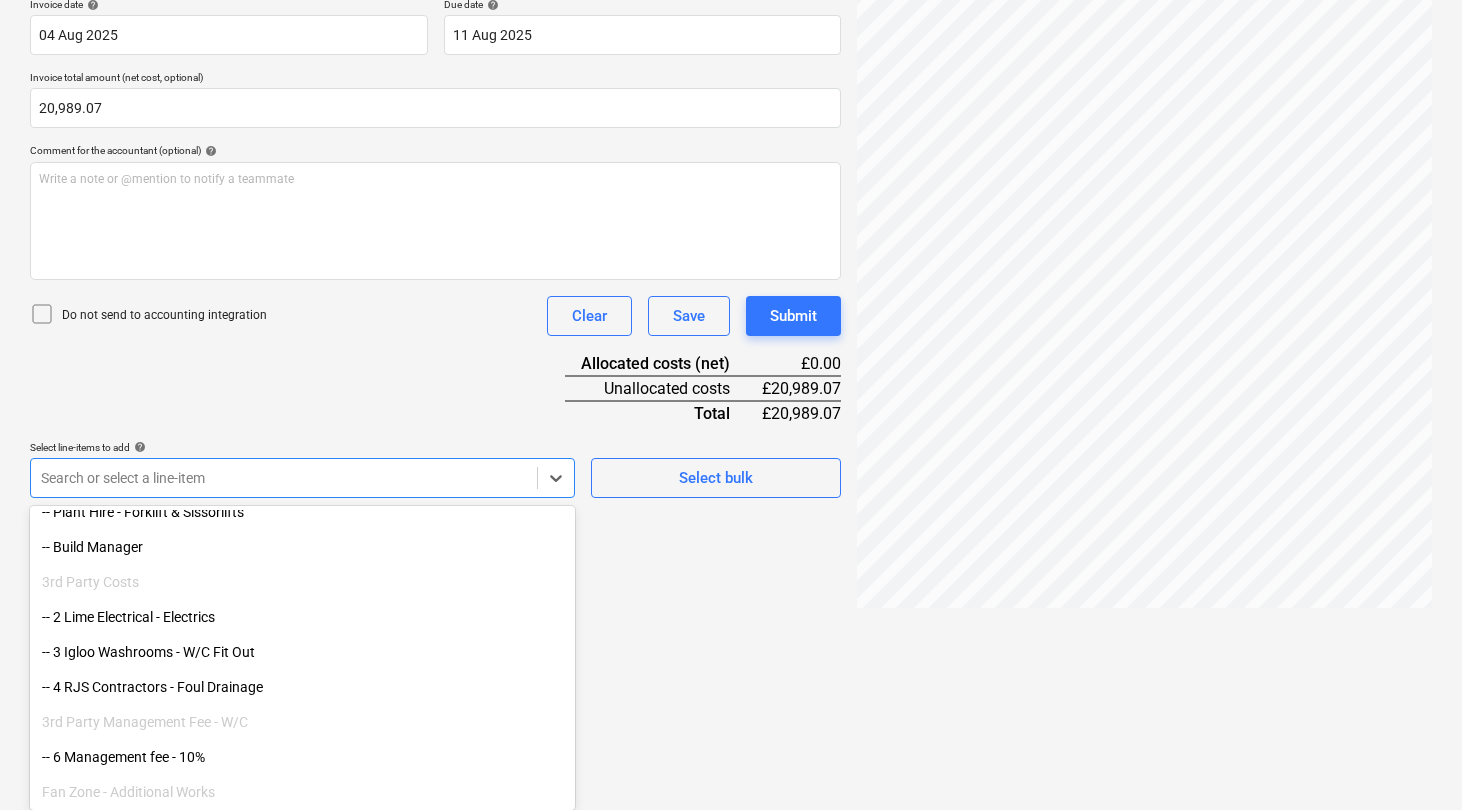 scroll, scrollTop: 727, scrollLeft: 0, axis: vertical 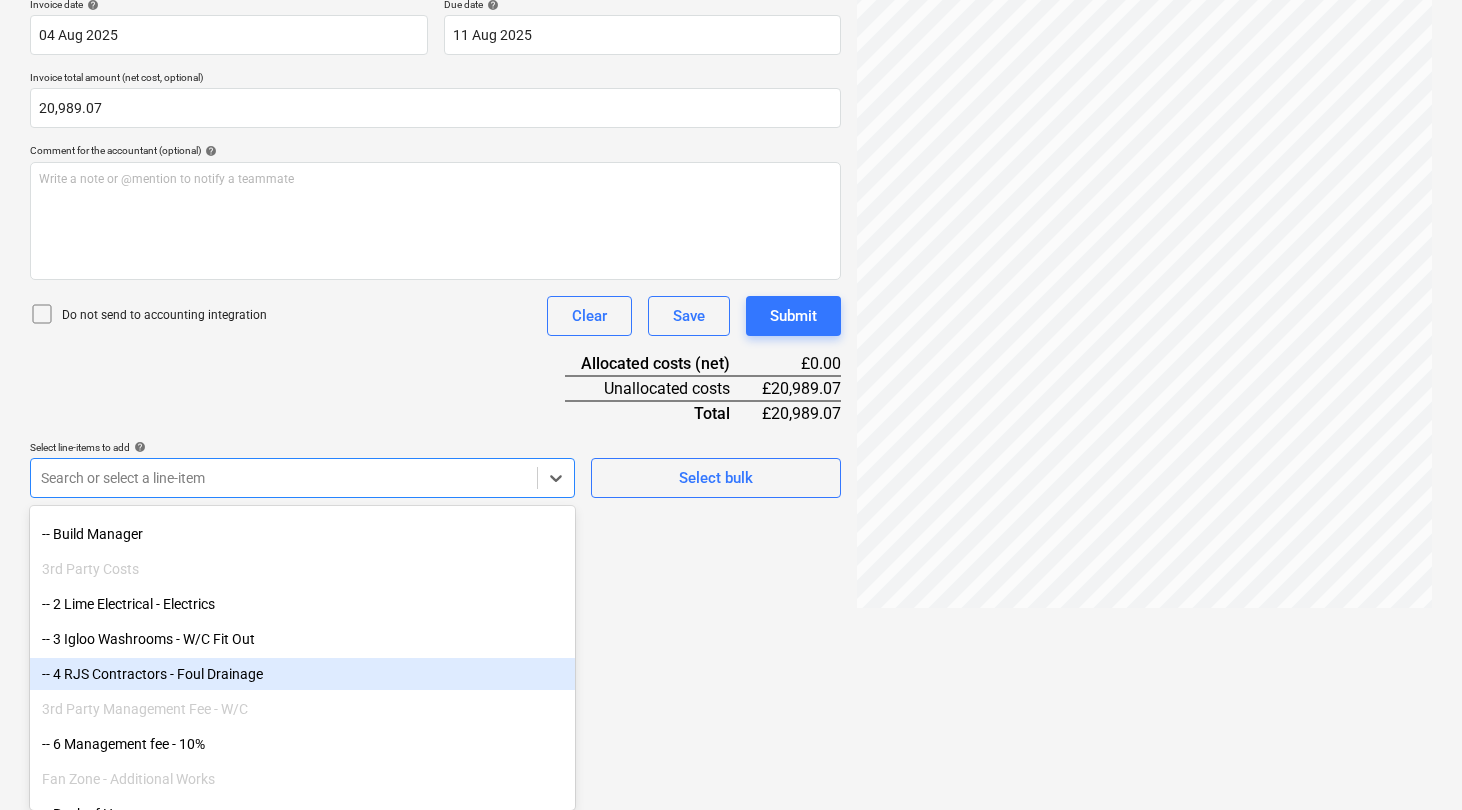click on "--  4 RJS Contractors - Foul Drainage" at bounding box center (302, 674) 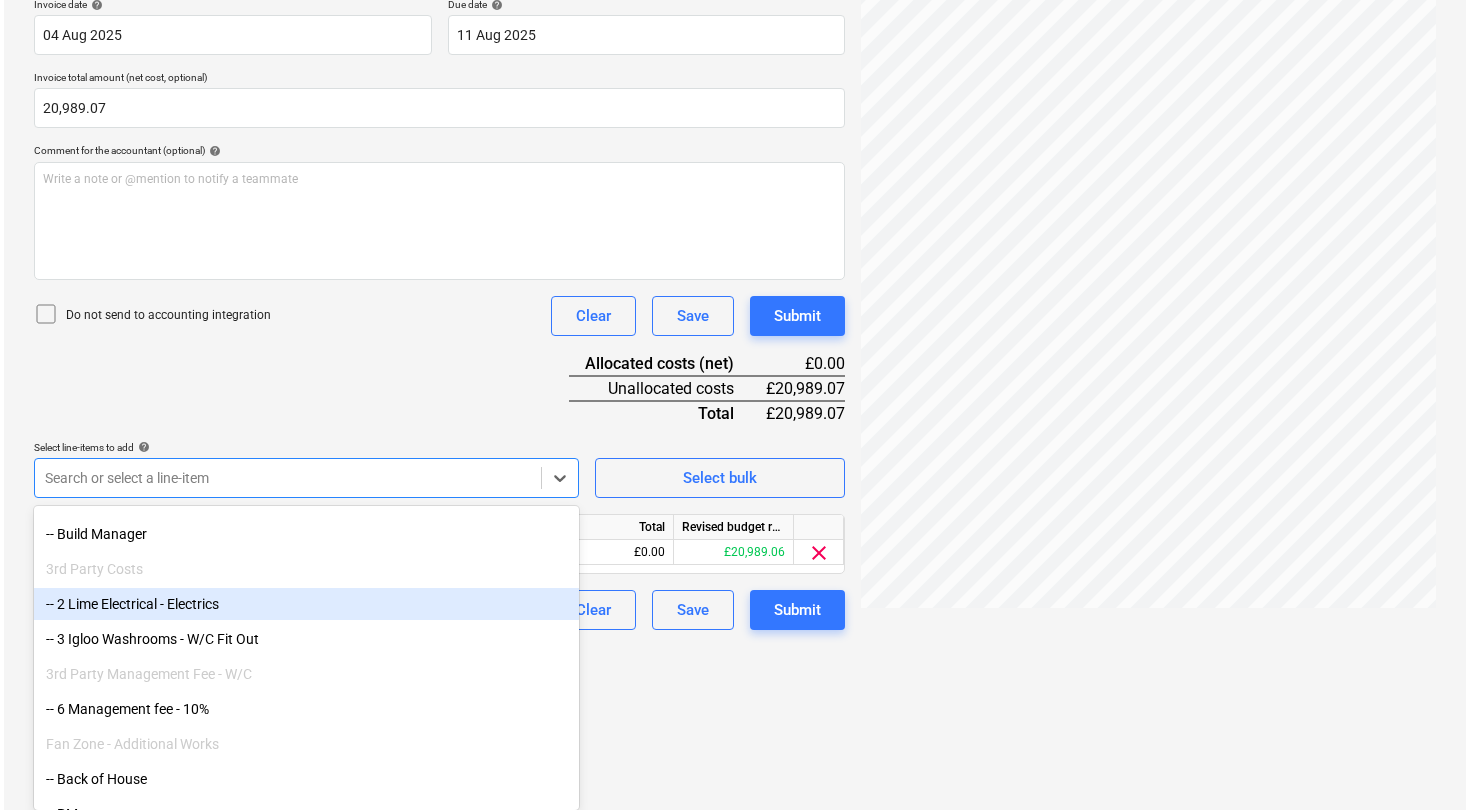 scroll, scrollTop: 222, scrollLeft: 0, axis: vertical 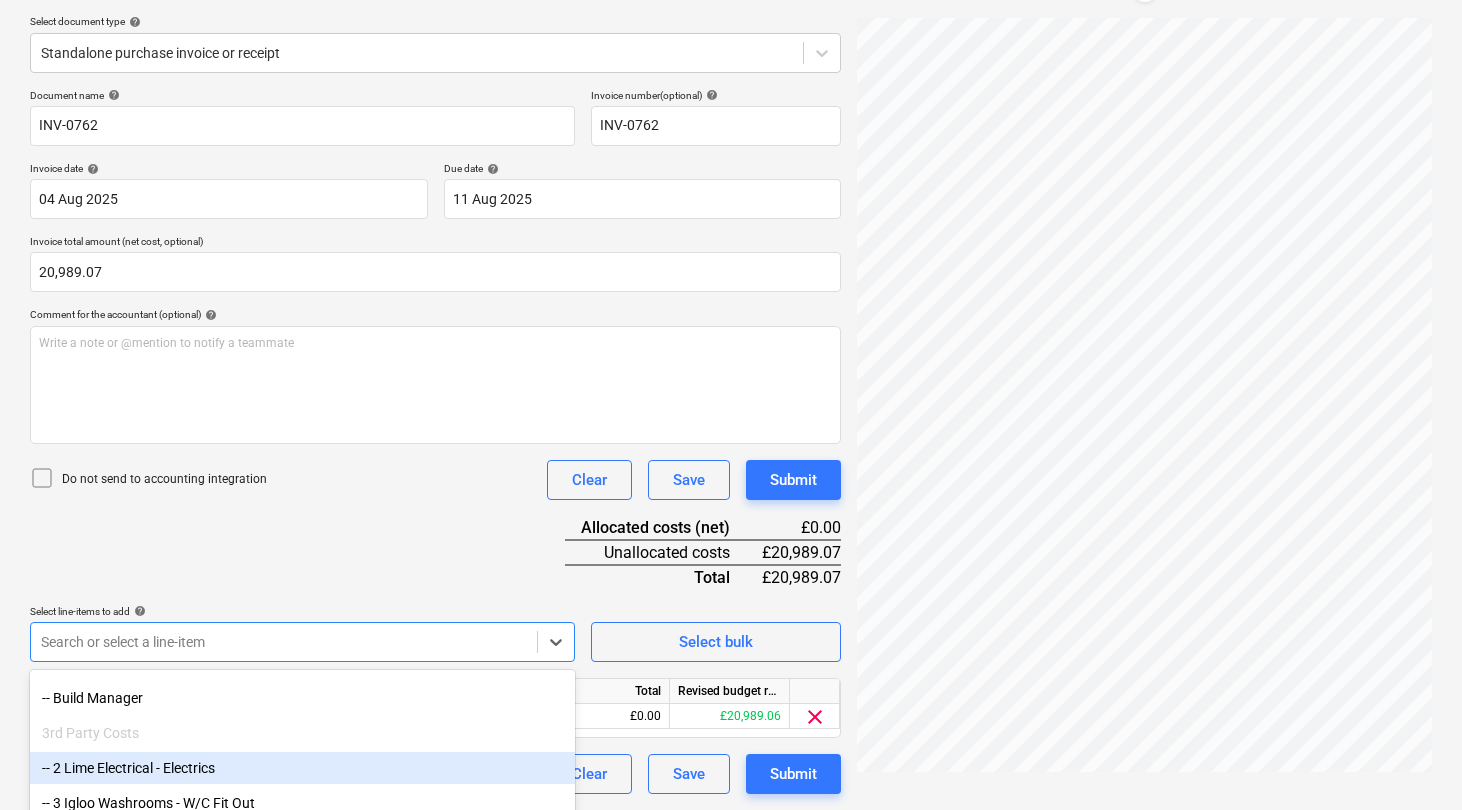 click on "Sales Projects Contacts Consolidated Invoices Inbox 7 Approvals format_size keyboard_arrow_down help search Search notifications 99+ keyboard_arrow_down C. [LAST] keyboard_arrow_down Southampton FC - Fanzone Toilet Block & Back of house adjustments (23rd June) Budget 4 Client contract Valuations Purchase orders Work orders Costs Income Cash flow Files 2 Analytics Settings Create new document Select company RJS Contractors   Add new company Select document type help Standalone purchase invoice or receipt Document name help INV-0762 Invoice number  (optional) help INV-0762 Invoice date help 04 Aug 2025 04.08.2025 Press the down arrow key to interact with the calendar and
select a date. Press the question mark key to get the keyboard shortcuts for changing dates. Due date help 11 Aug 2025 11.08.2025 Press the down arrow key to interact with the calendar and
select a date. Press the question mark key to get the keyboard shortcuts for changing dates. Invoice total amount (net cost, optional) help <" at bounding box center [731, 183] 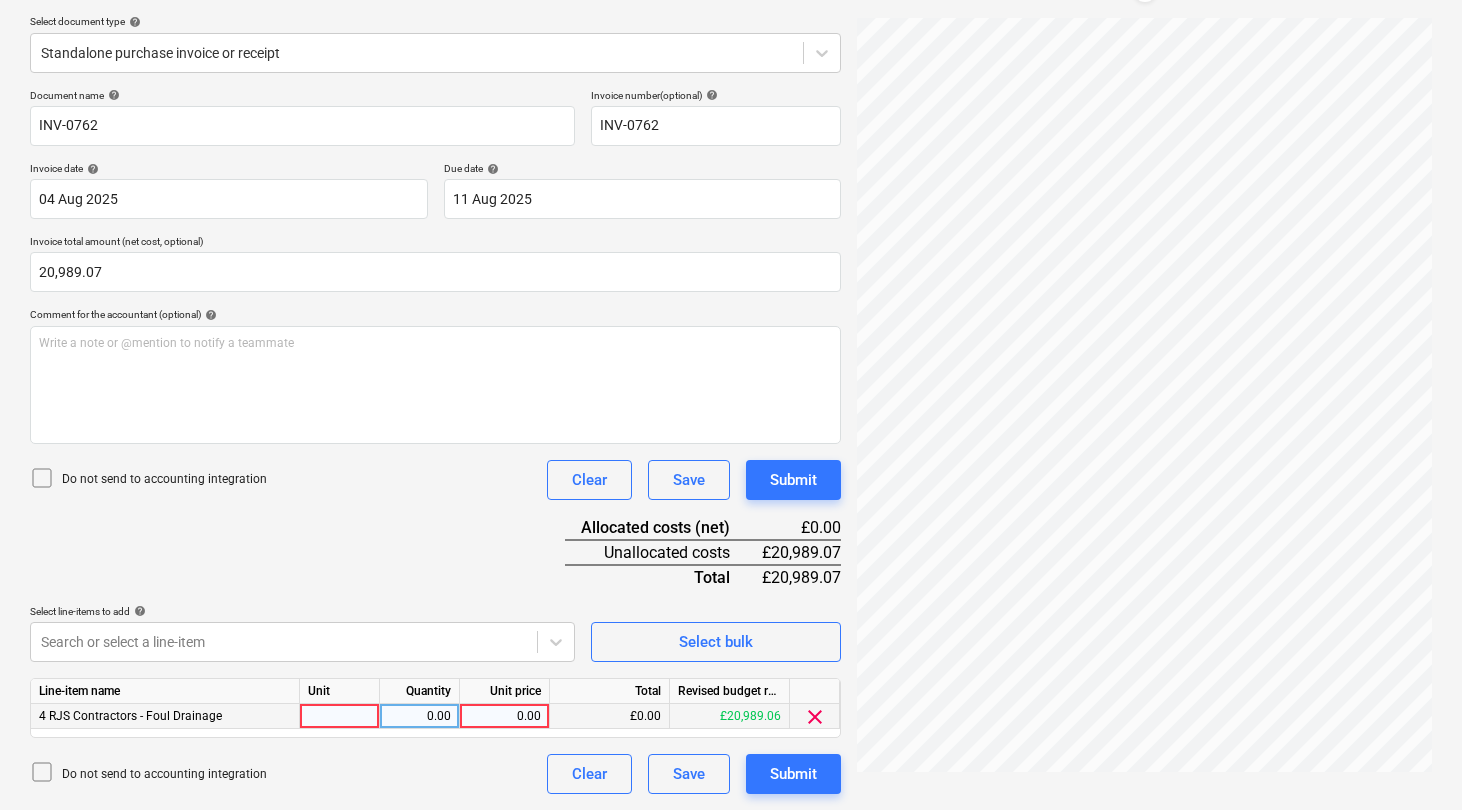 click at bounding box center [340, 716] 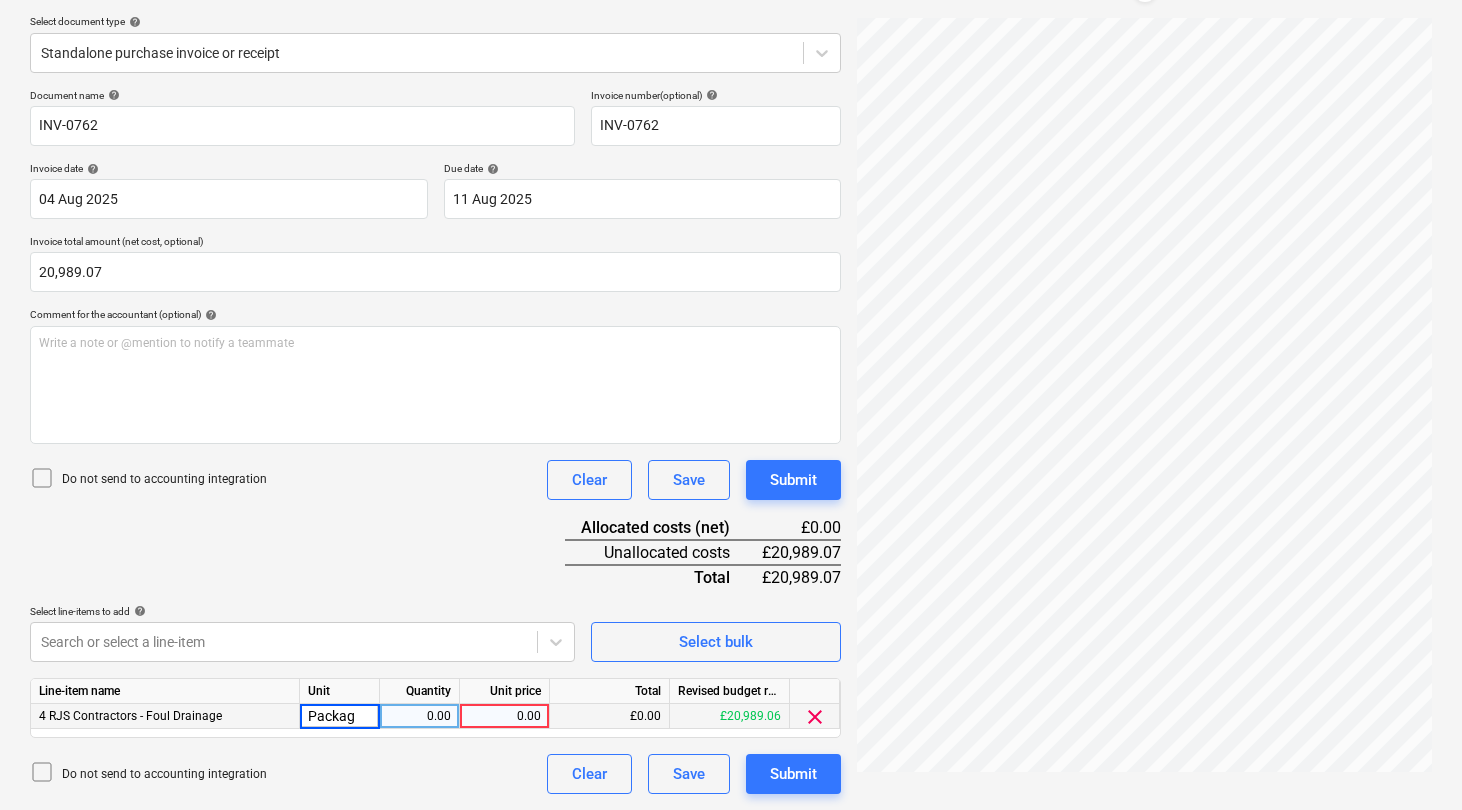 type on "Package" 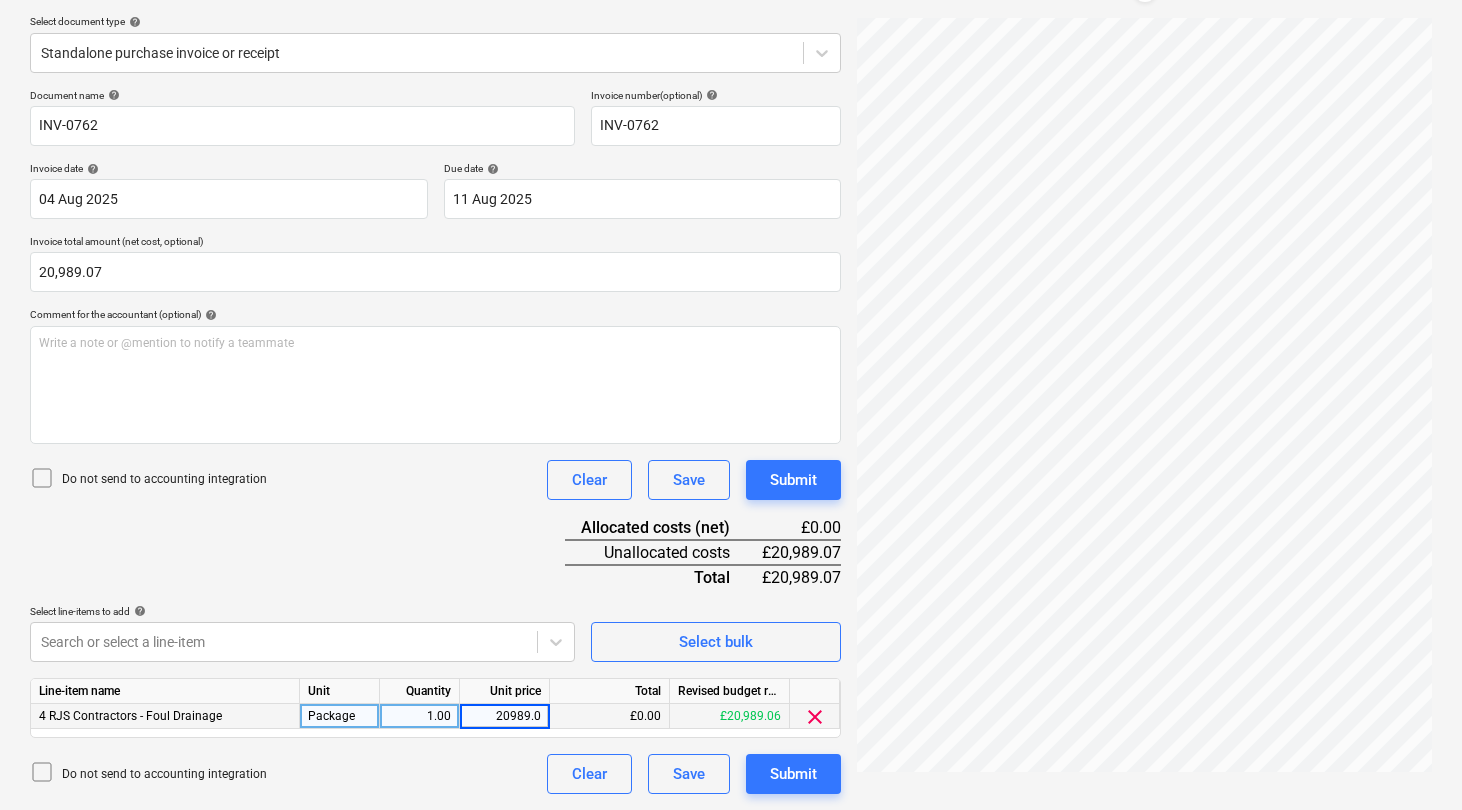 type on "20989.07" 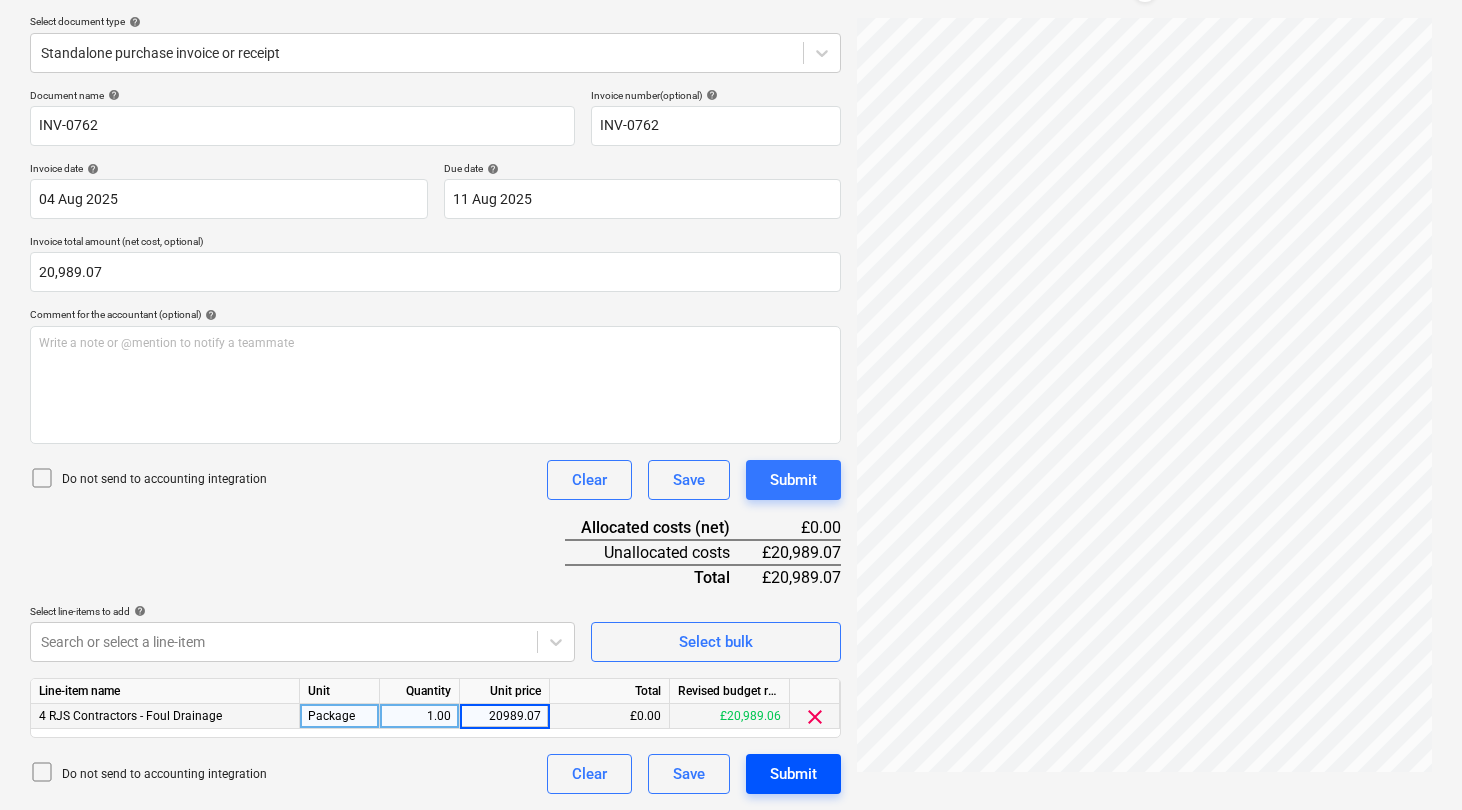 click on "Submit" at bounding box center (793, 774) 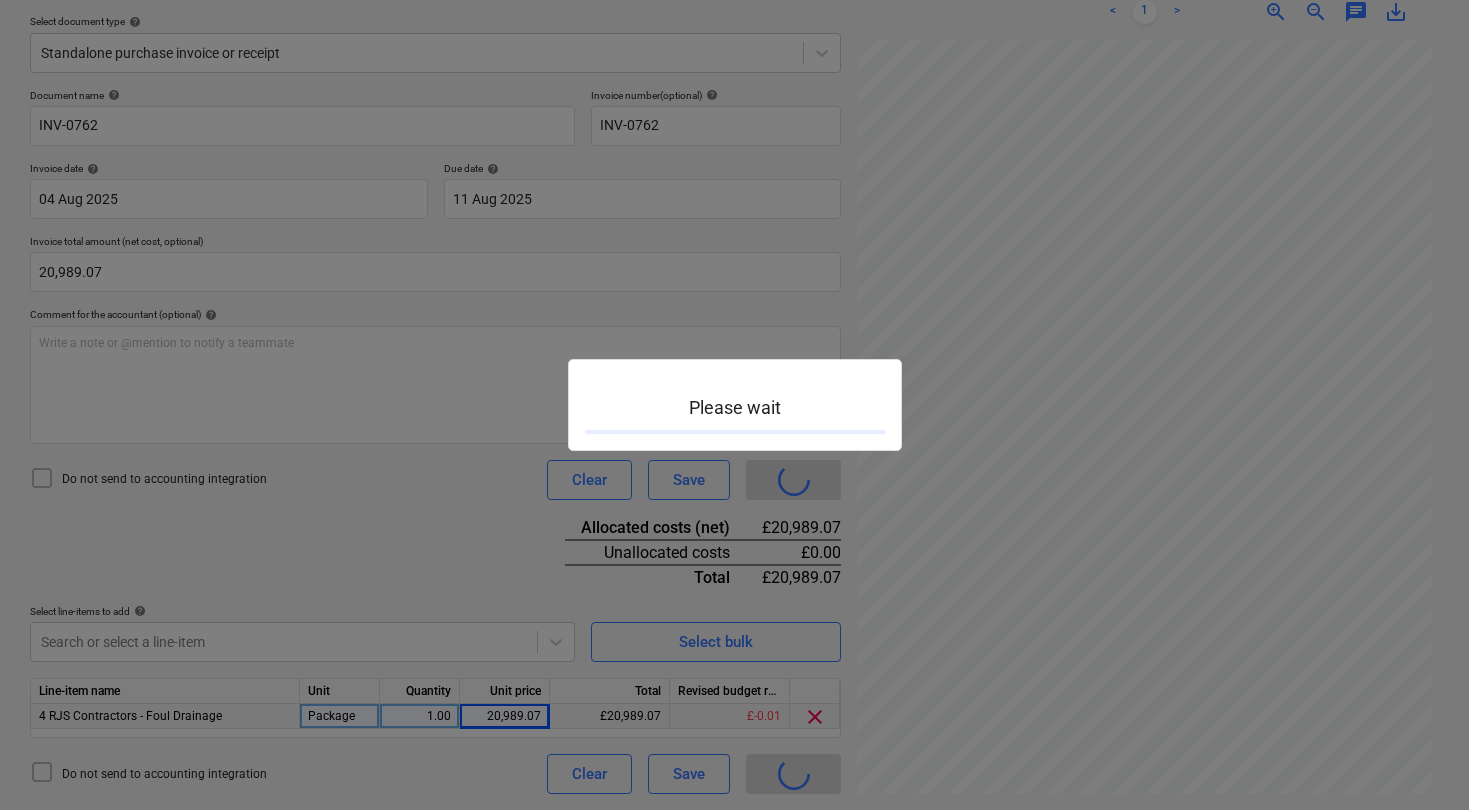scroll, scrollTop: 0, scrollLeft: 0, axis: both 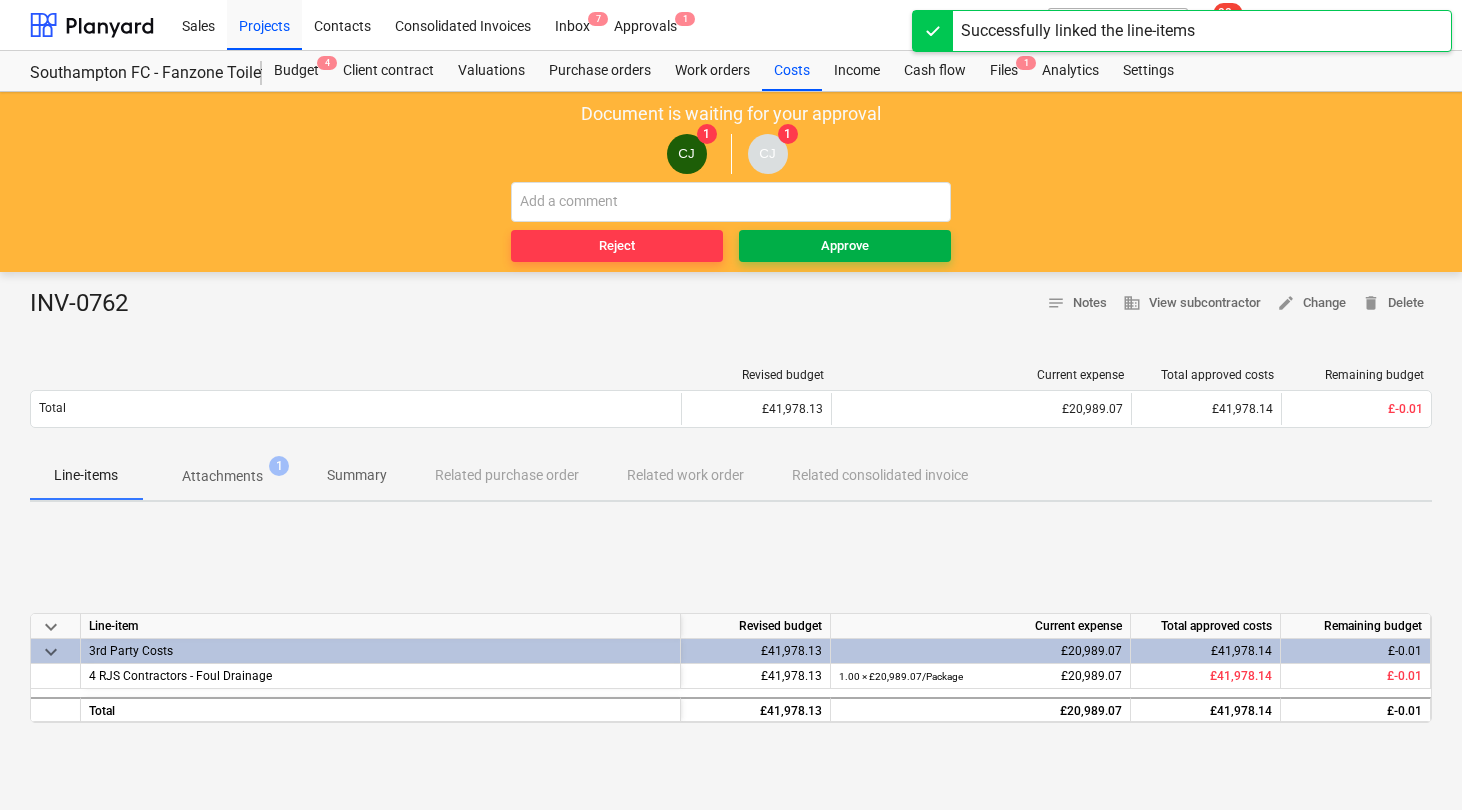 click on "Approve" at bounding box center (845, 246) 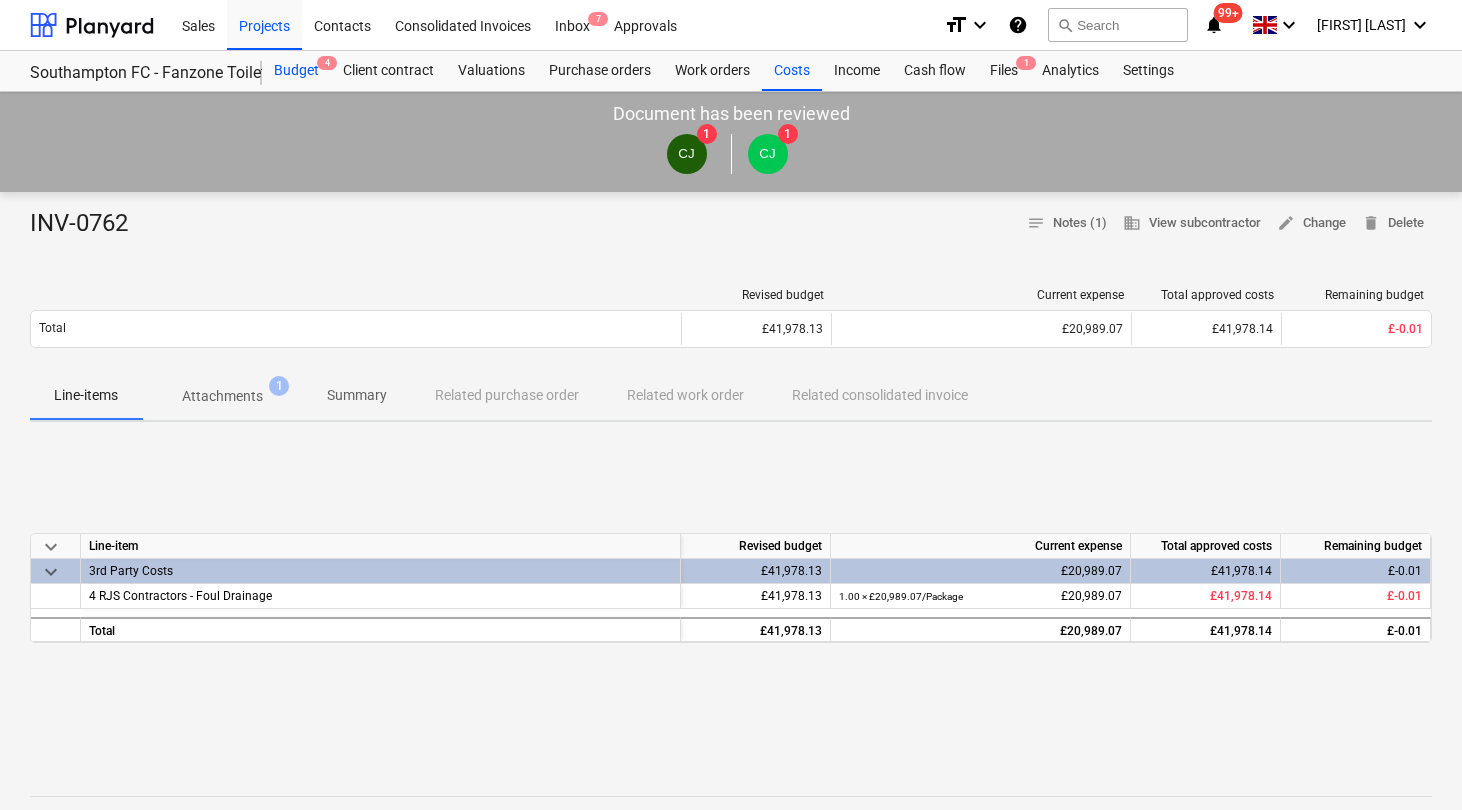 click on "Budget 4" at bounding box center (296, 71) 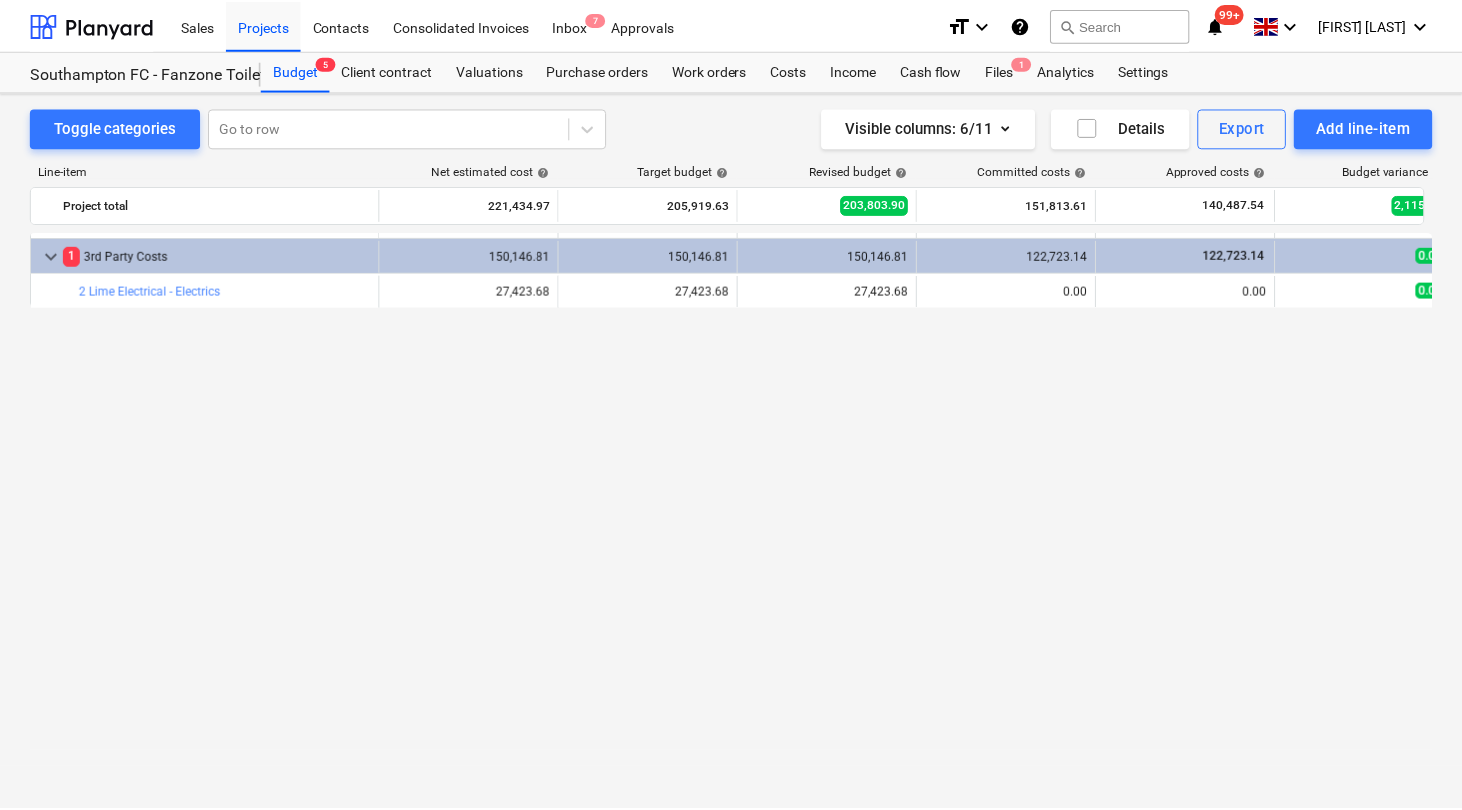 scroll, scrollTop: 0, scrollLeft: 0, axis: both 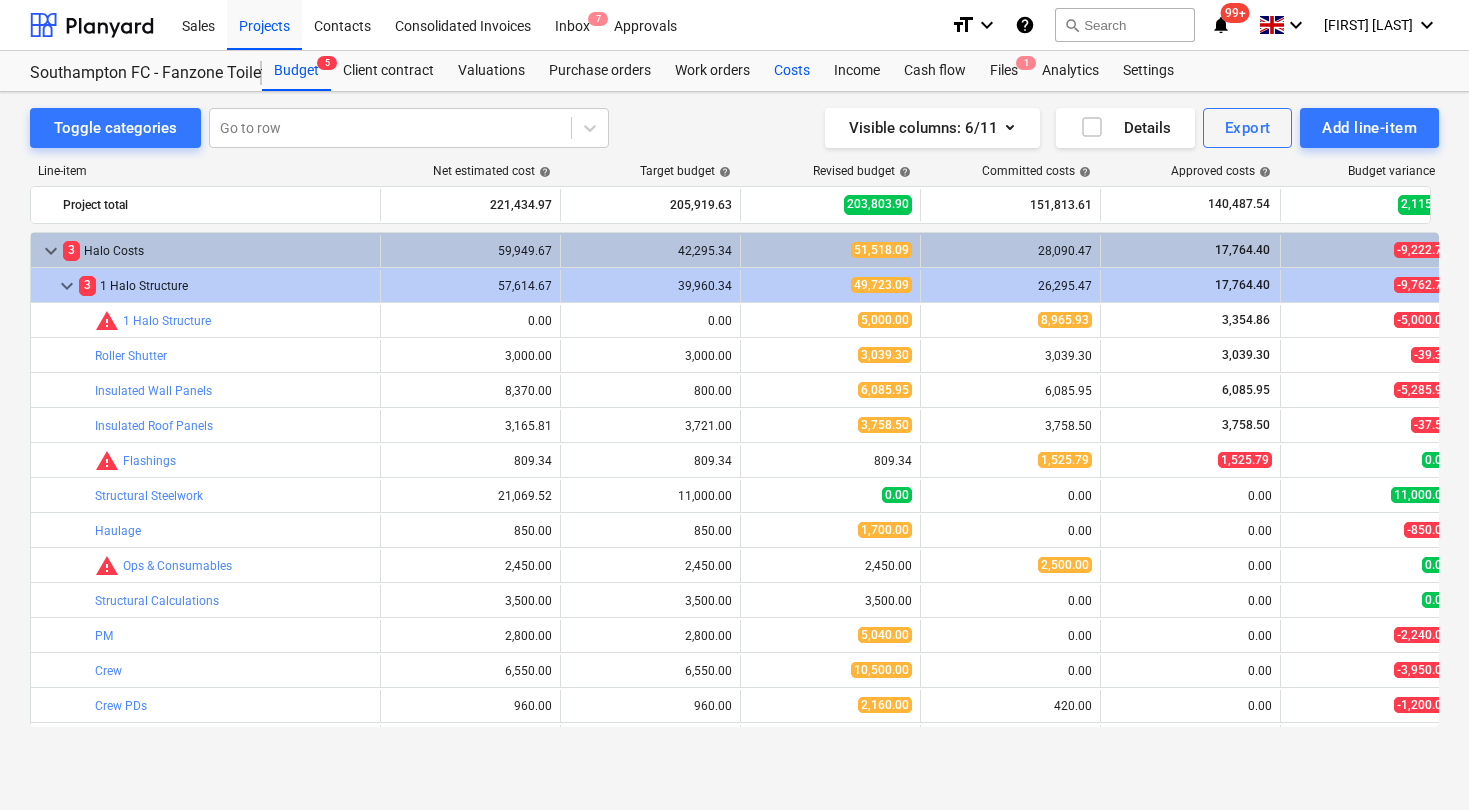 click on "Costs" at bounding box center [792, 71] 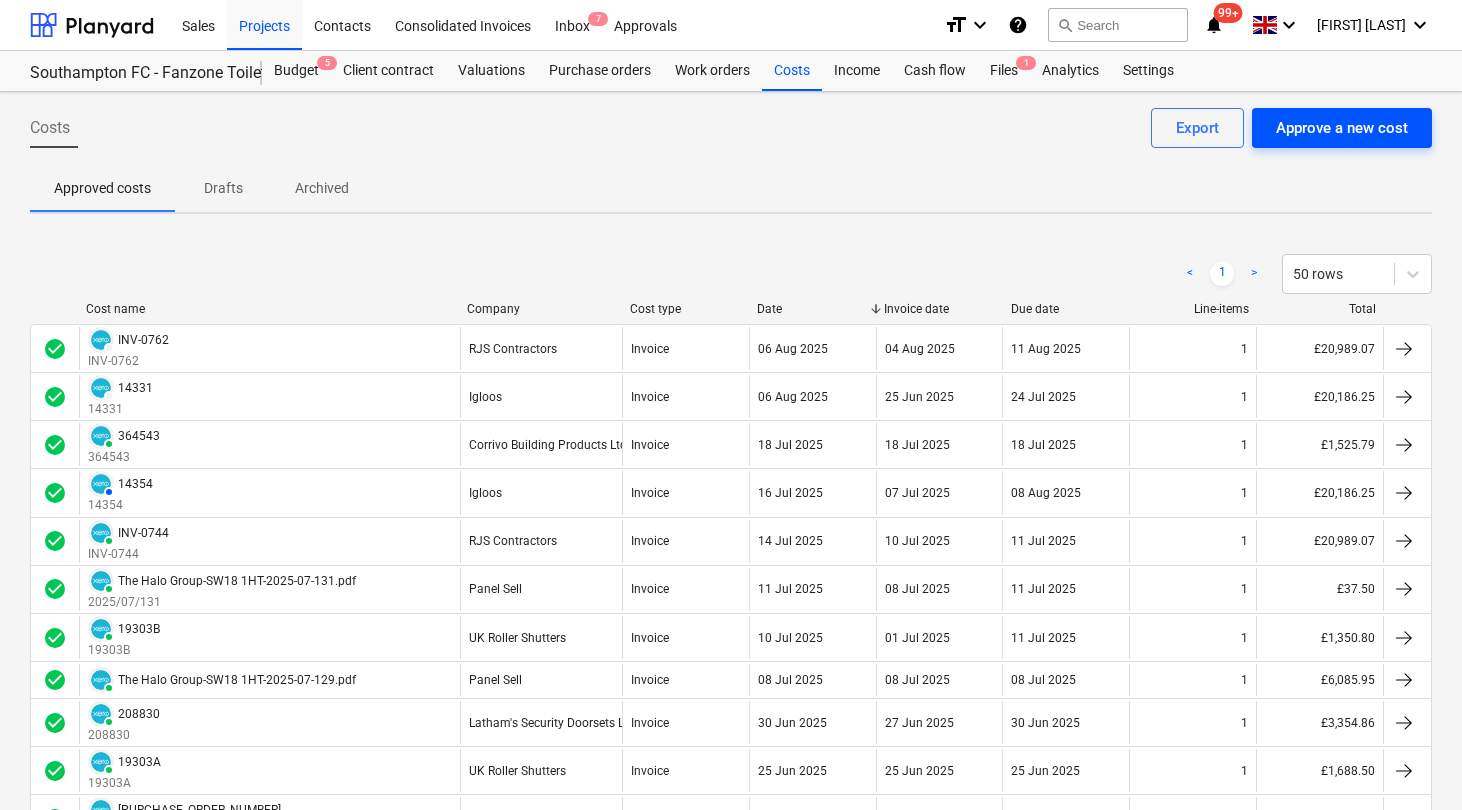 click on "Approve a new cost" at bounding box center [1342, 128] 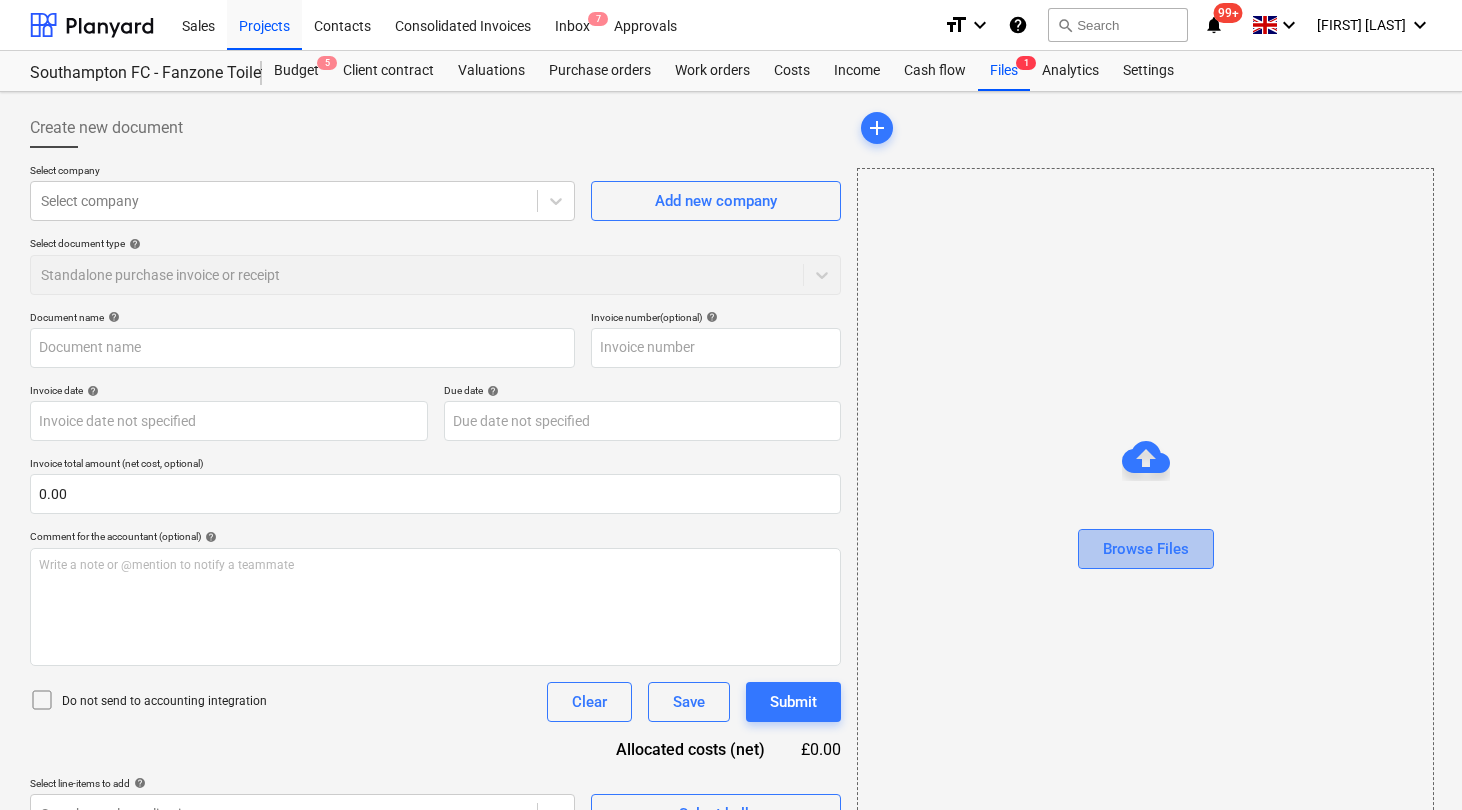 click on "Browse Files" at bounding box center [1146, 549] 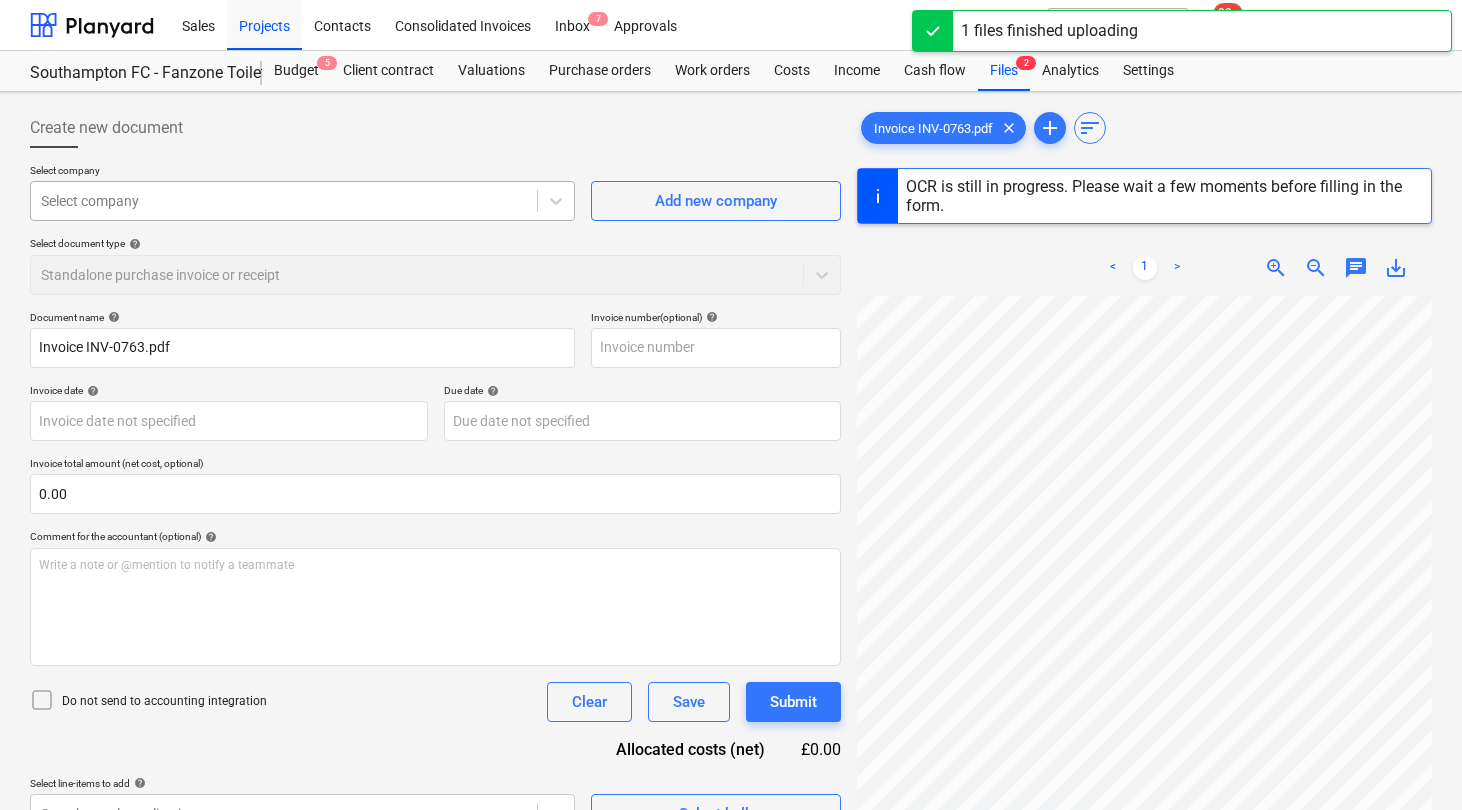 click at bounding box center (284, 201) 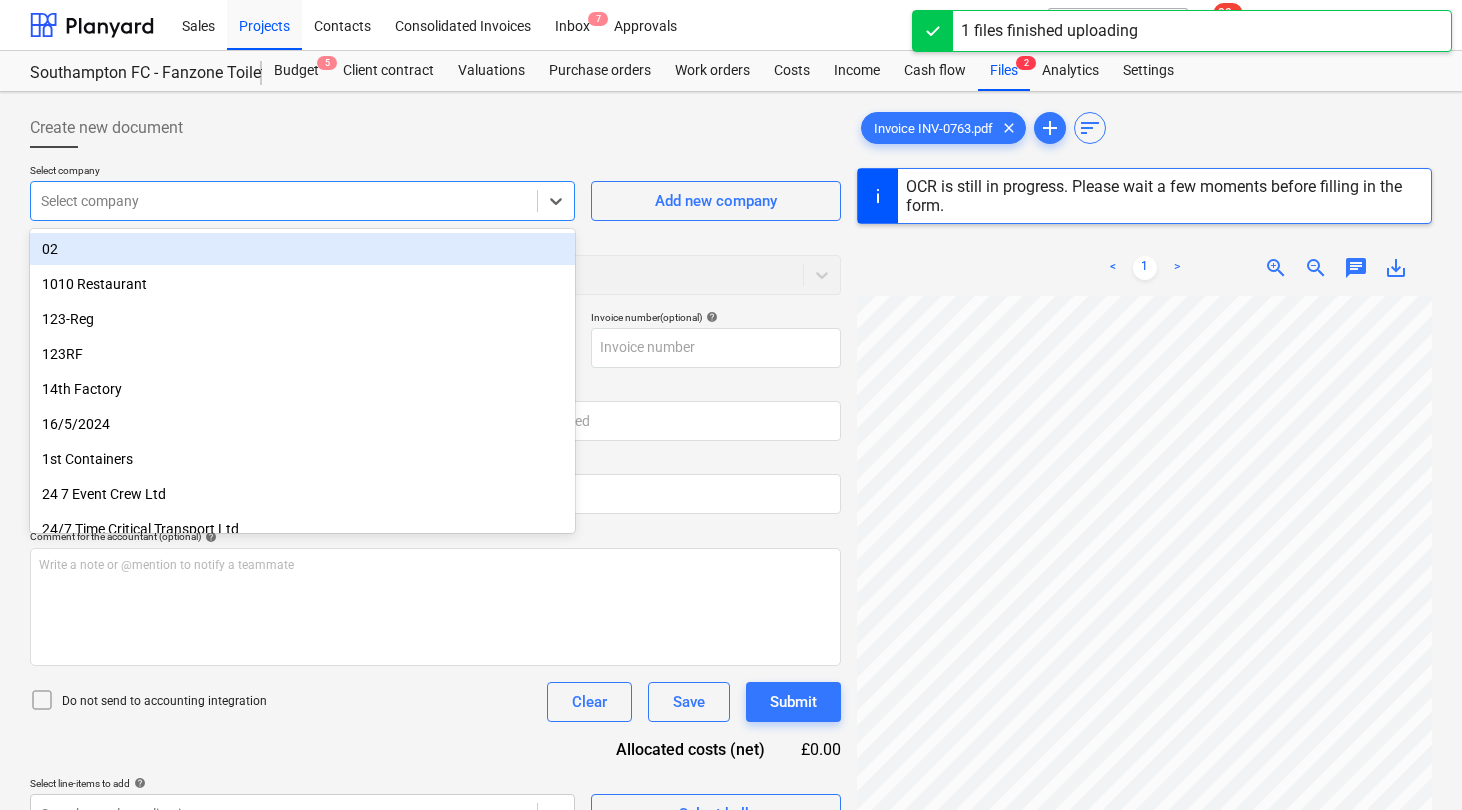 type on "[INVOICE_NUMBER]" 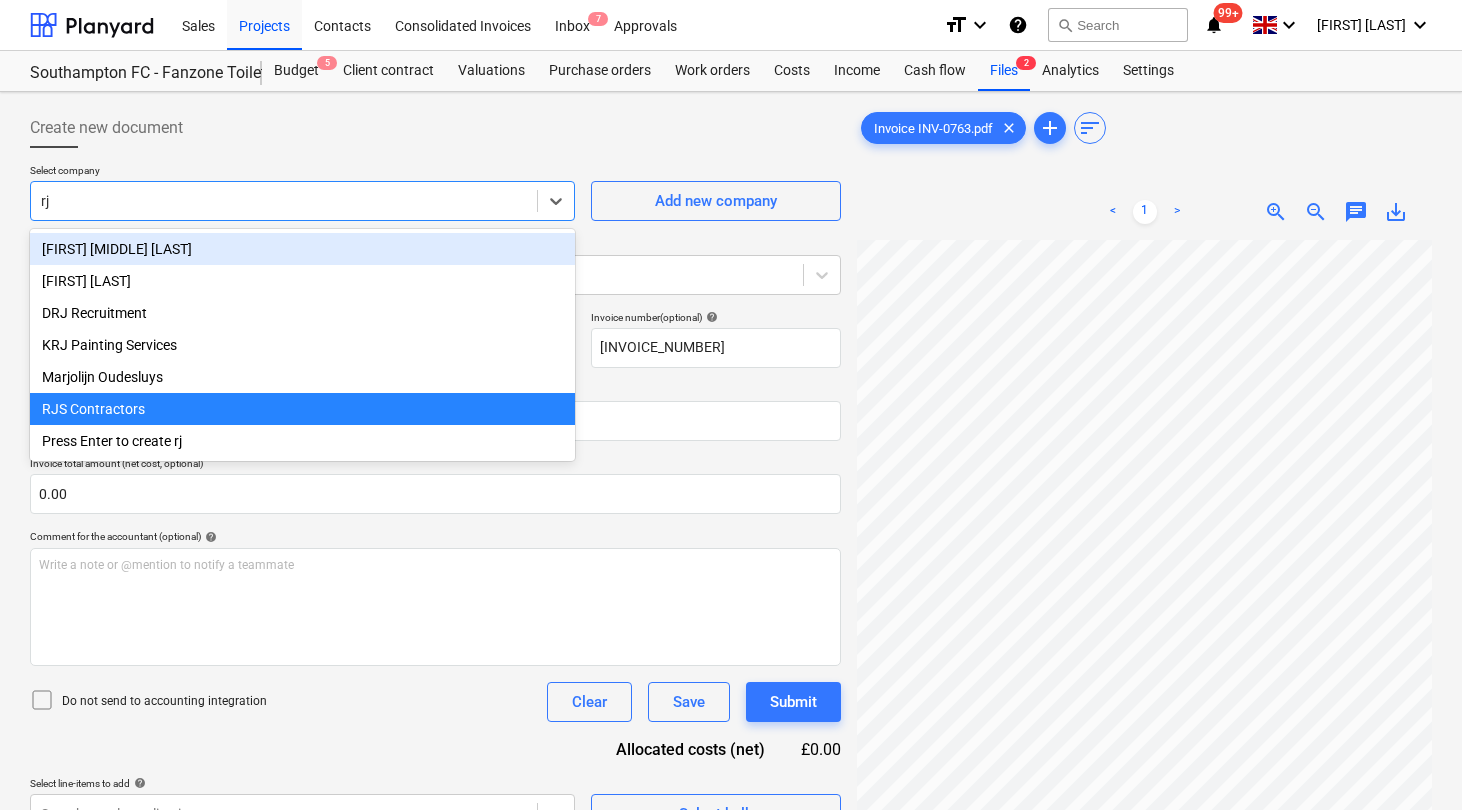 type on "rjs" 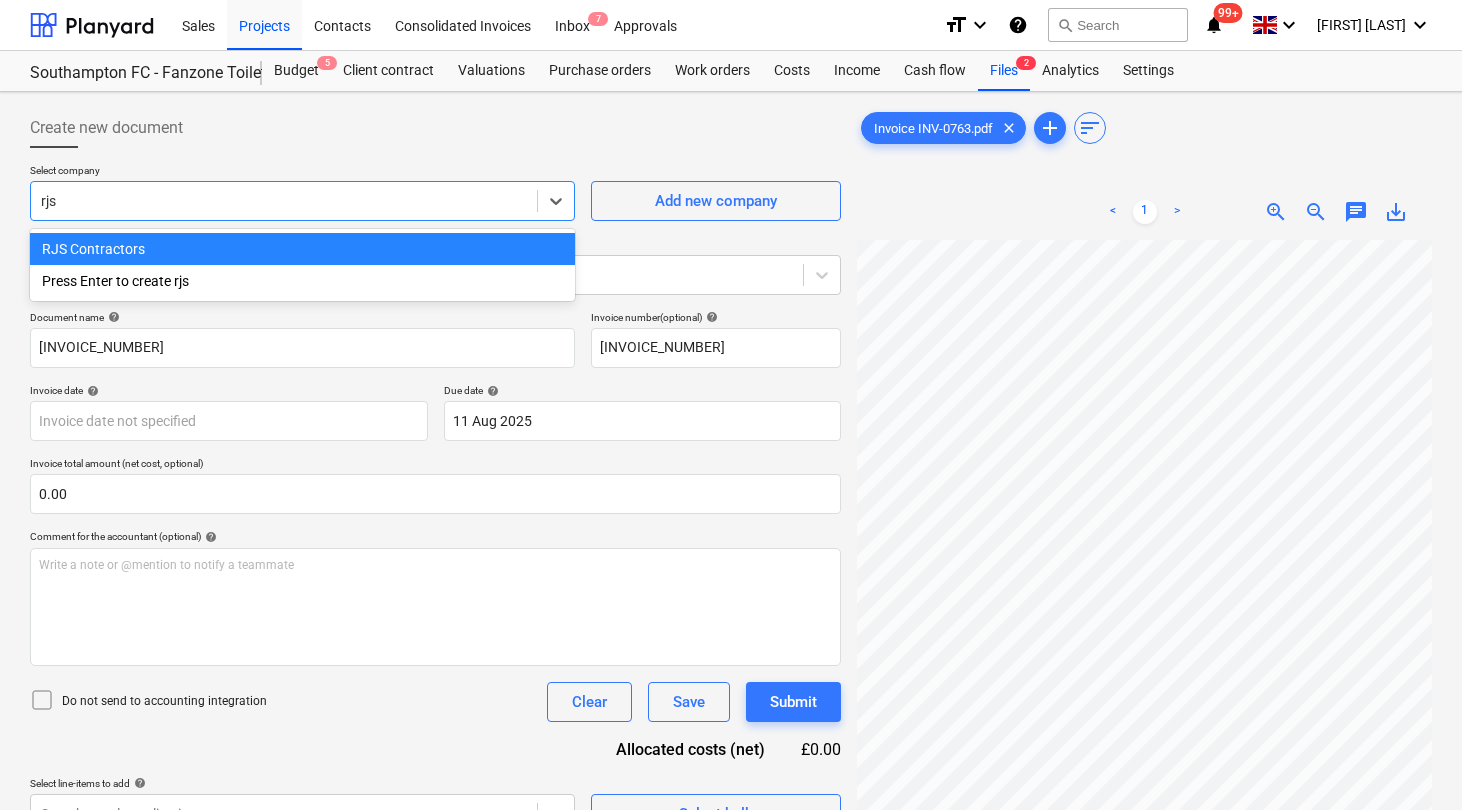 click on "RJS Contractors" at bounding box center [302, 249] 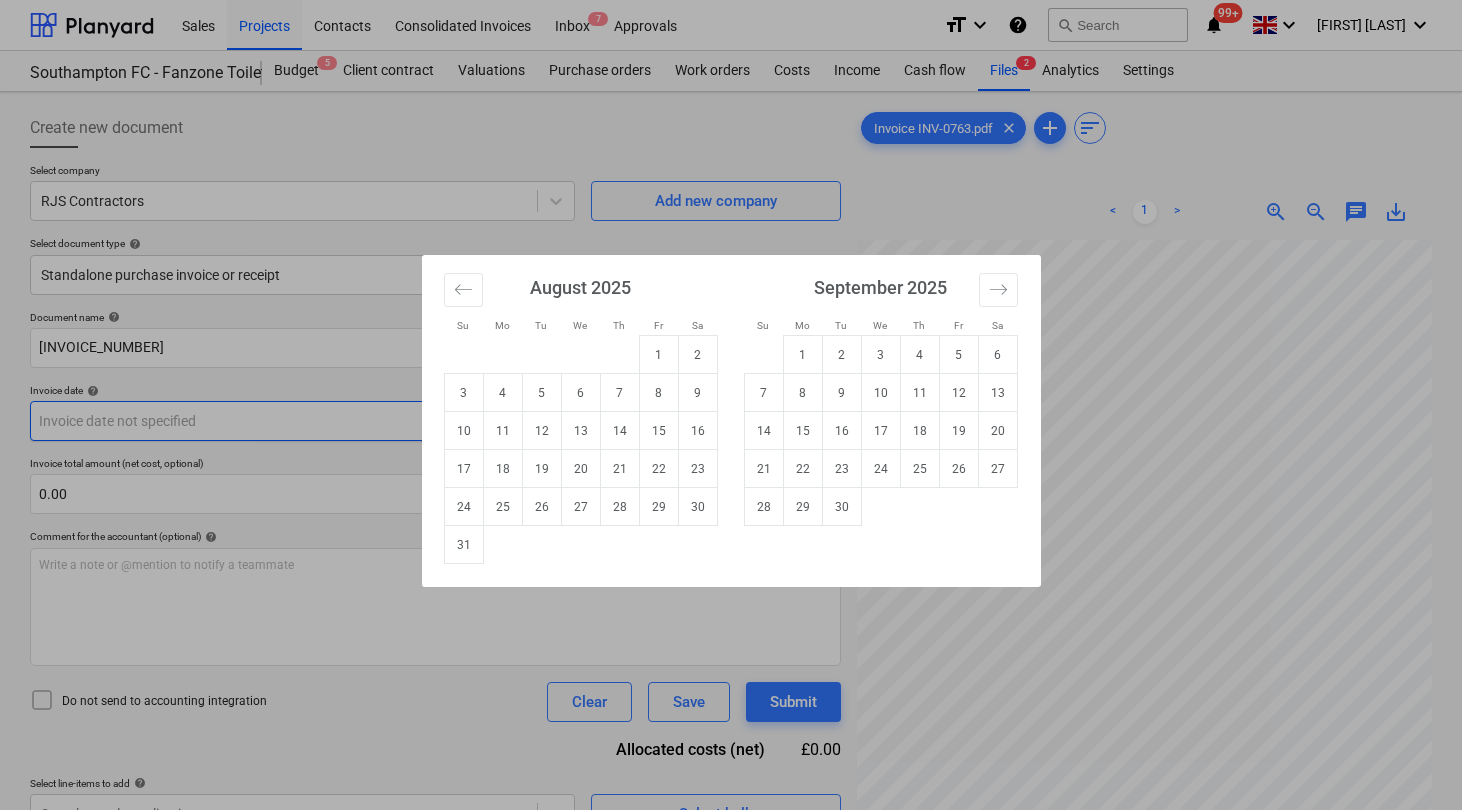 click on "Sales Projects Contacts Consolidated Invoices Inbox 7 Approvals format_size keyboard_arrow_down help search Search notifications 99+ keyboard_arrow_down [FIRST] [LAST] keyboard_arrow_down Southampton FC - Fanzone Toilet Block & Back of house adjustments (23rd June) Budget 5 Client contract Valuations Purchase orders Work orders Costs Income Cash flow Files 2 Analytics Settings Create new document Select company RJS Contractors   Add new company Select document type help Standalone purchase invoice or receipt Document name help INV-0763 Invoice number  (optional) help INV-0763 Invoice number  (optional) help INV-0763 Invoice date help Press the down arrow key to interact with the calendar and
select a date. Press the question mark key to get the keyboard shortcuts for changing dates. Due date help 11 Aug 2025 11.08.2025 Press the down arrow key to interact with the calendar and
select a date. Press the question mark key to get the keyboard shortcuts for changing dates. Invoice total amount (net cost, optional) 0.00 help ﻿ Clear Save Submit <" at bounding box center (731, 405) 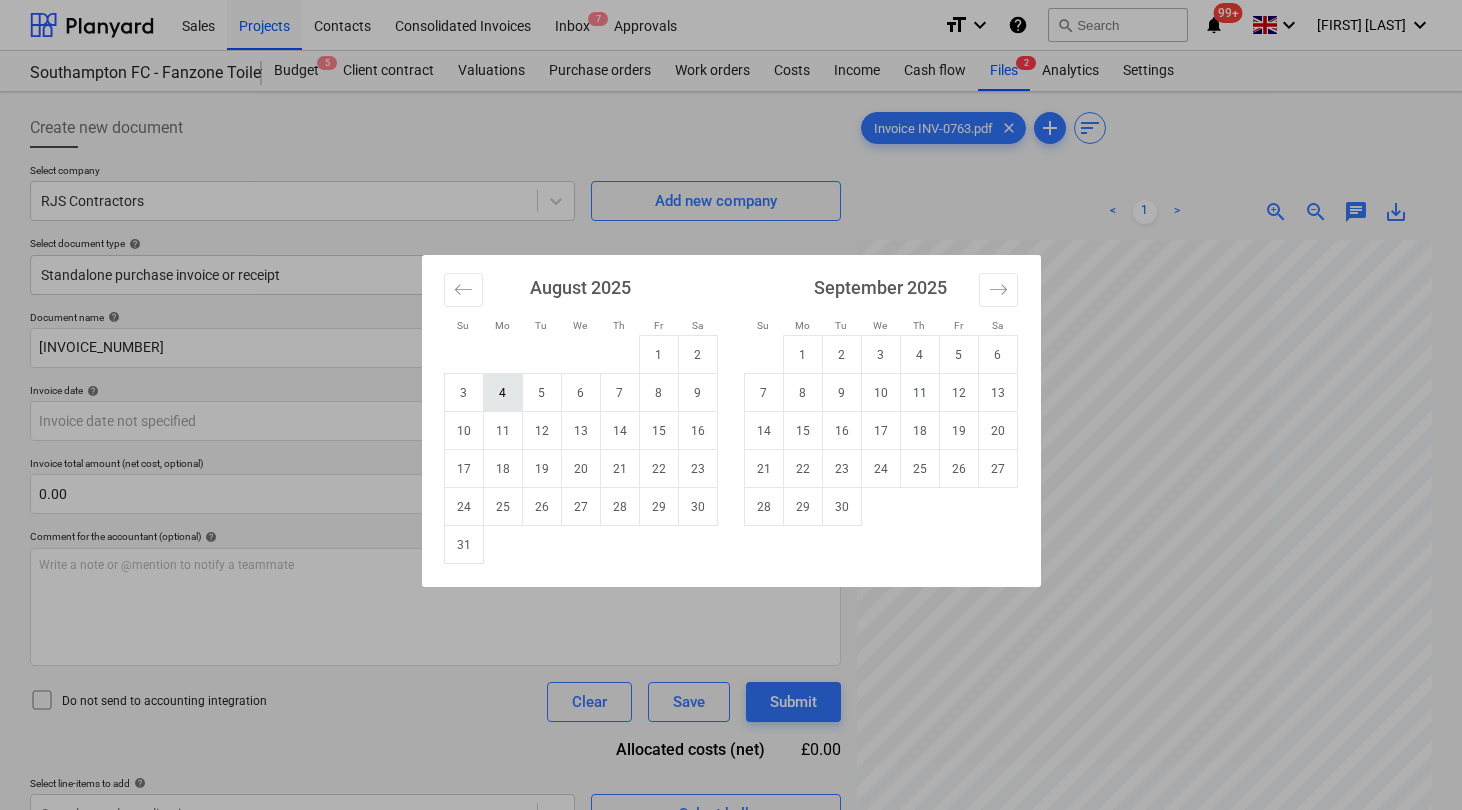 click on "4" at bounding box center (502, 393) 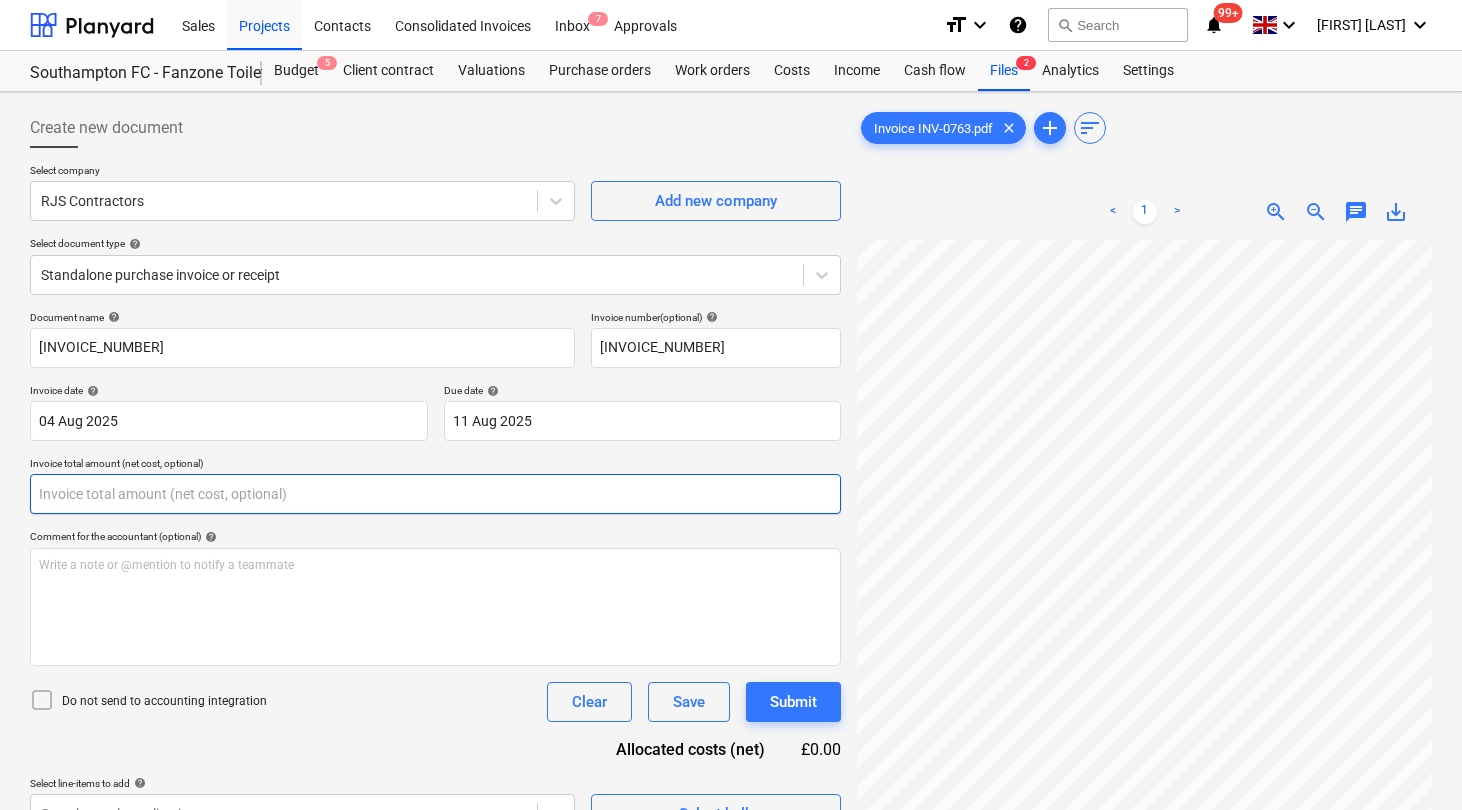 click at bounding box center [435, 494] 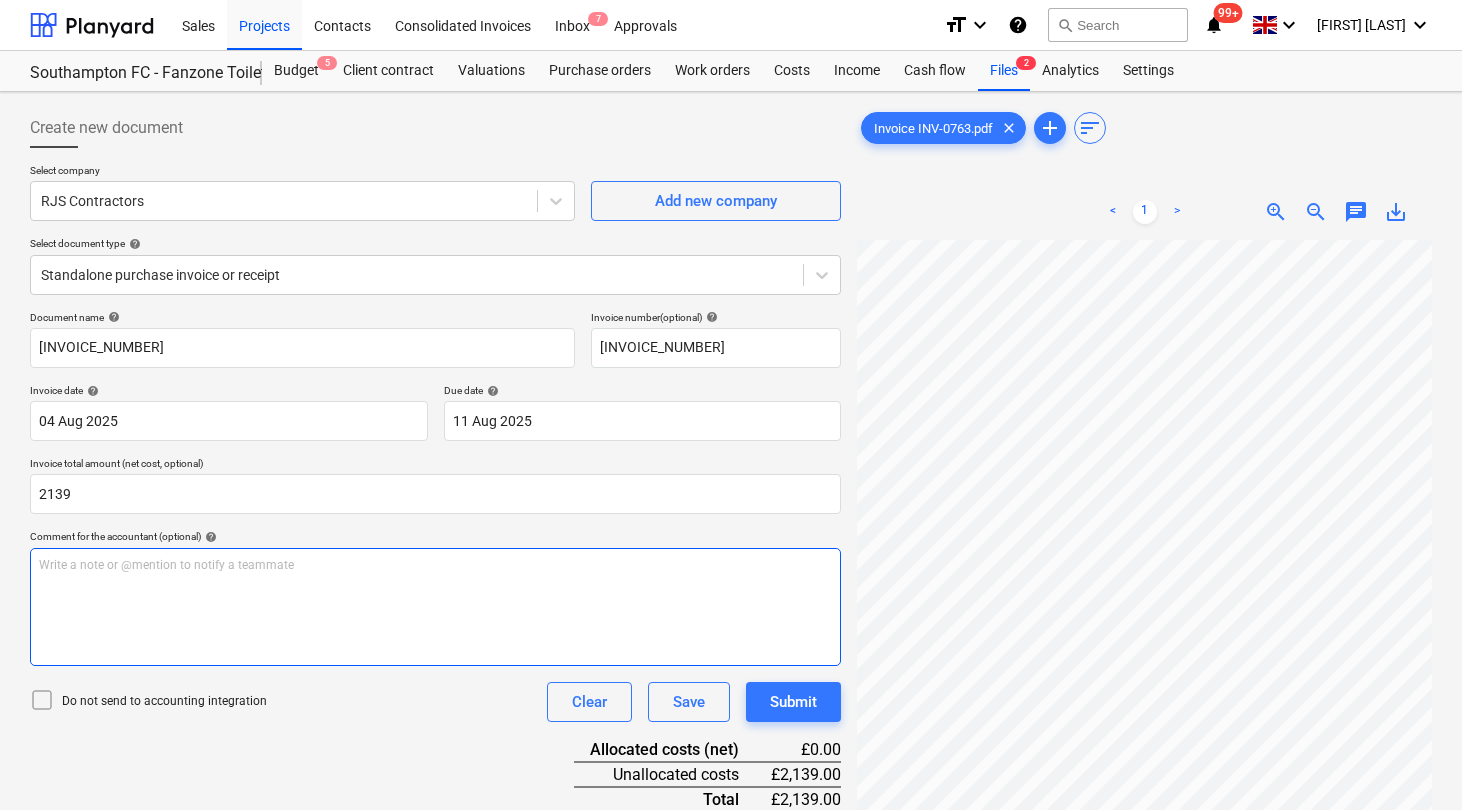 type on "2,139.00" 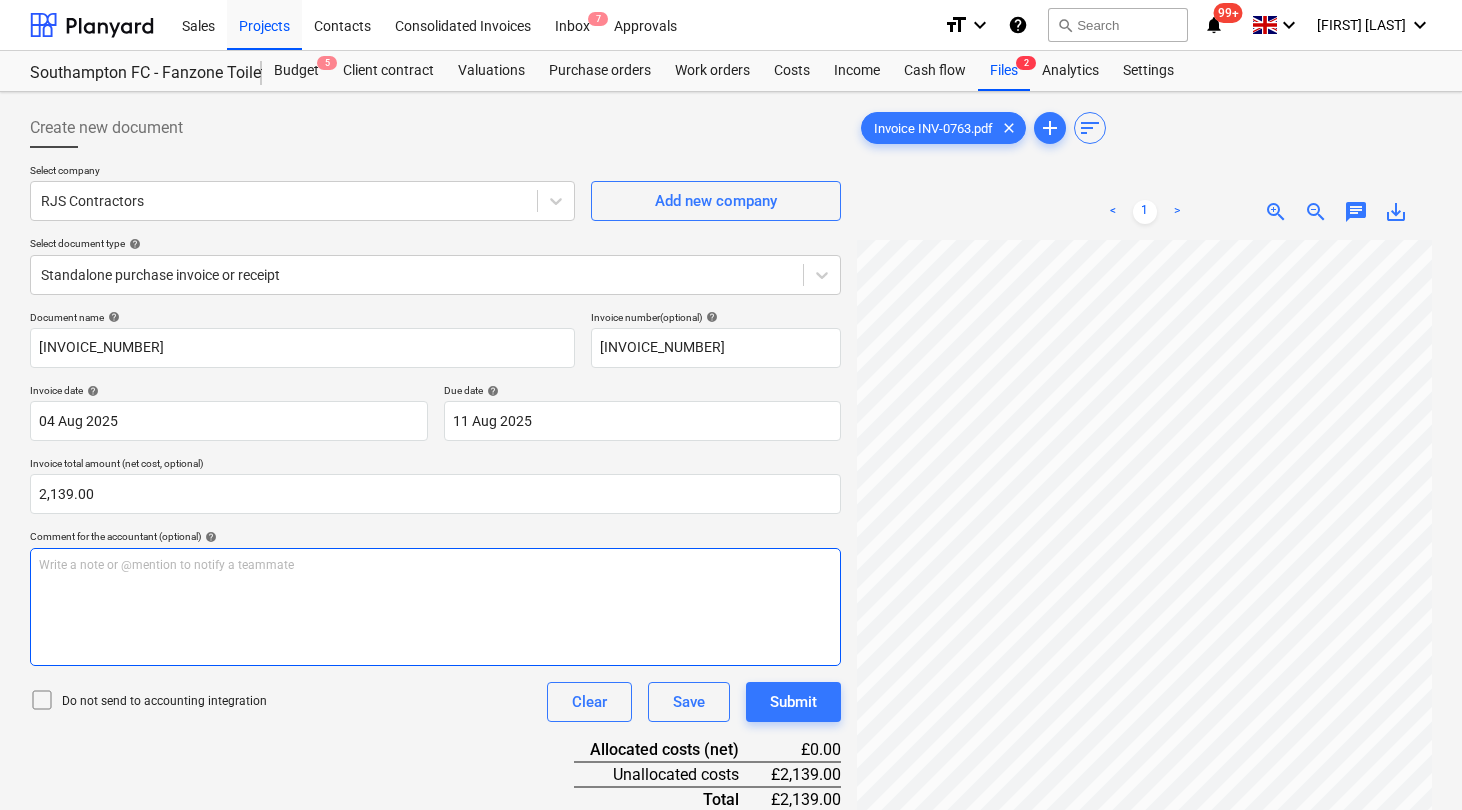 click on "Write a note or @mention to notify a teammate ﻿" at bounding box center [435, 607] 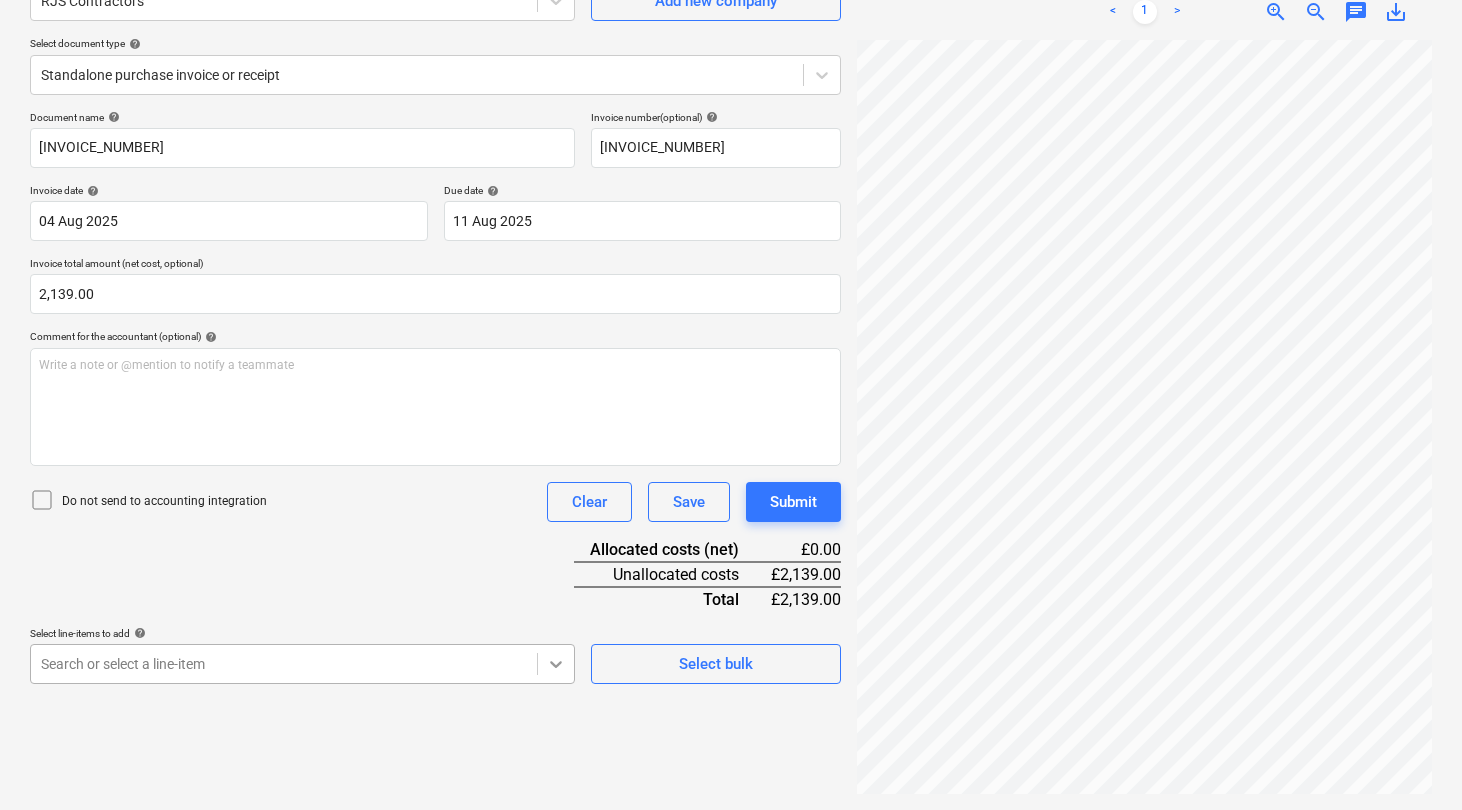 scroll, scrollTop: 386, scrollLeft: 0, axis: vertical 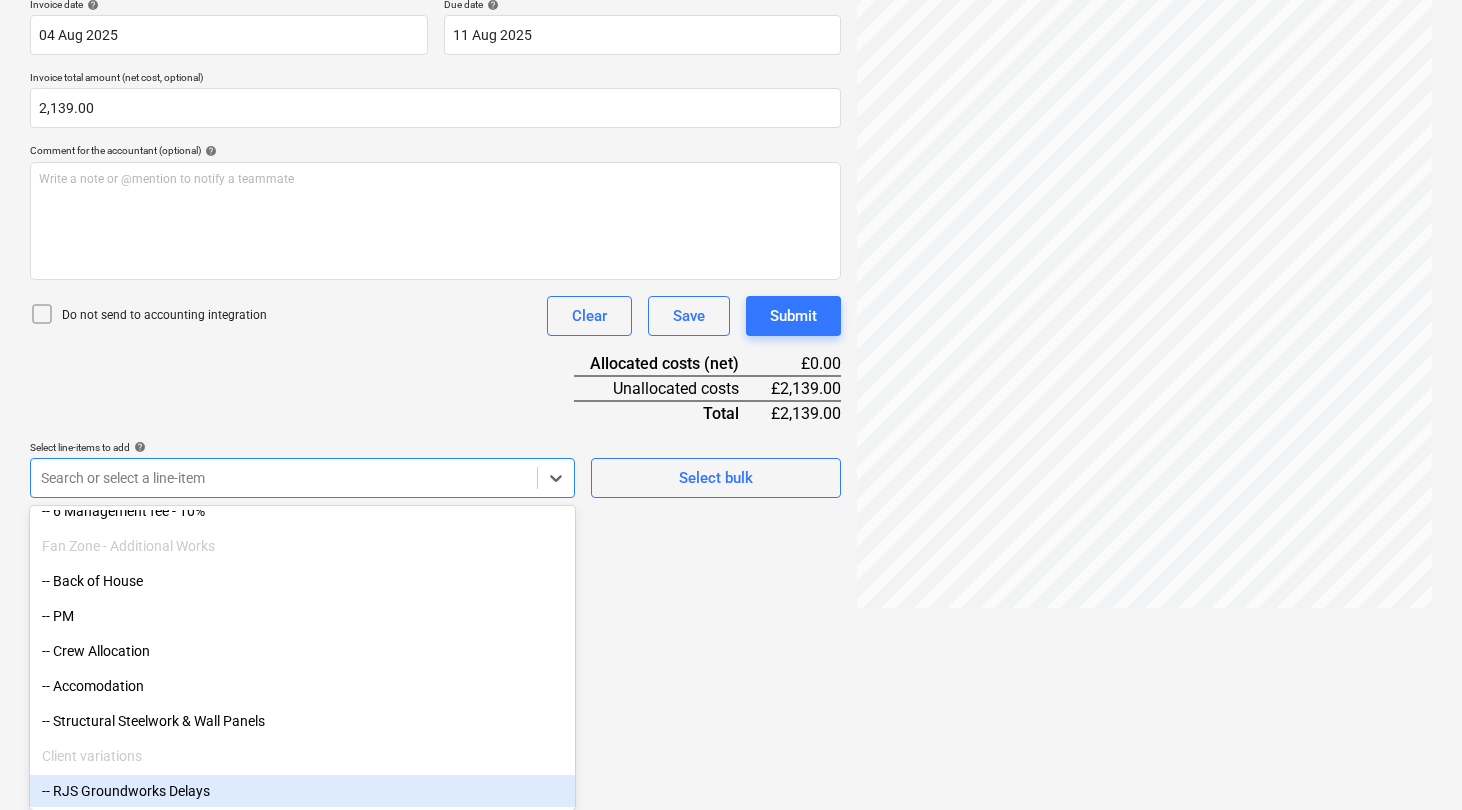 click on "--   RJS Groundworks Delays" at bounding box center (302, 791) 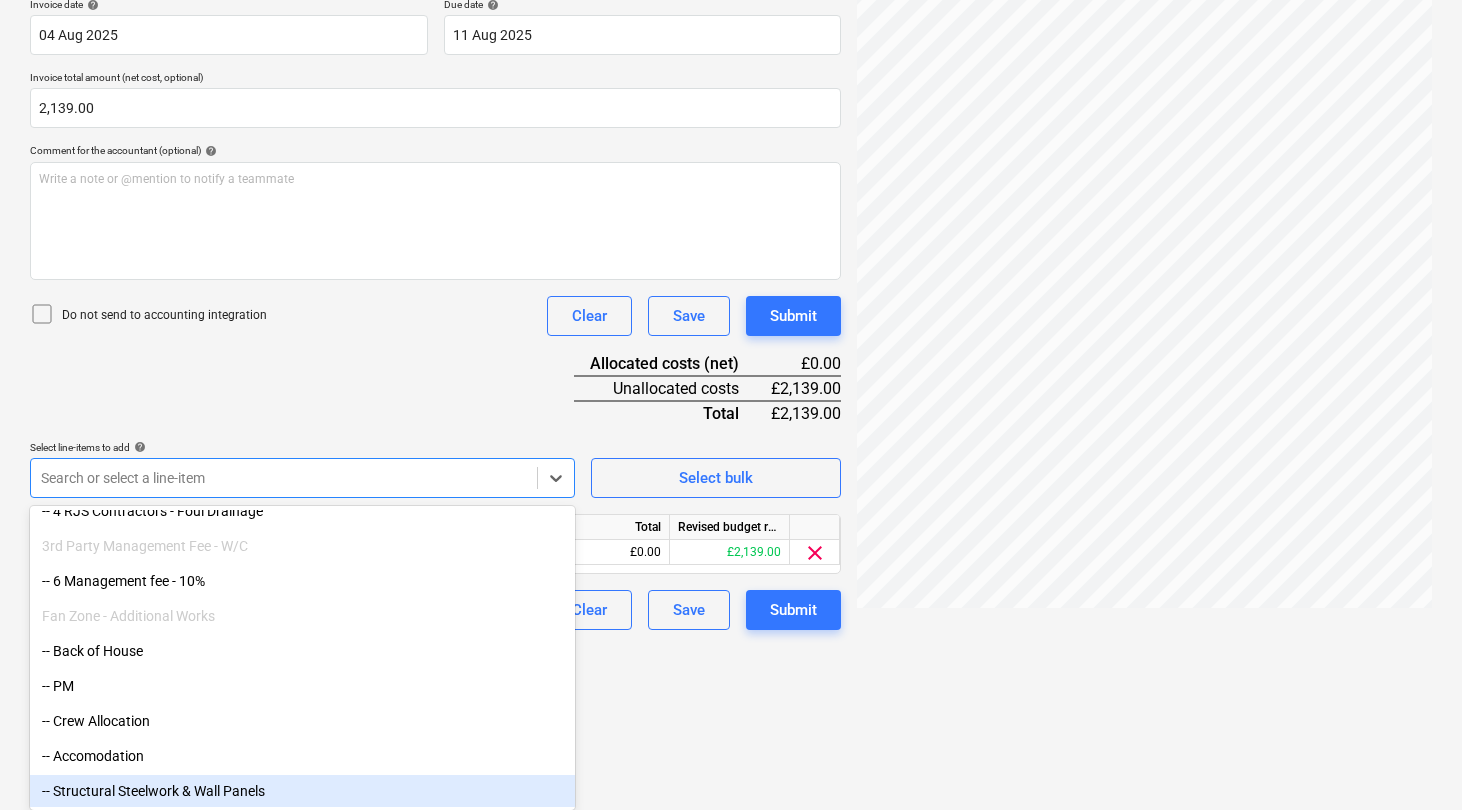 scroll, scrollTop: 890, scrollLeft: 0, axis: vertical 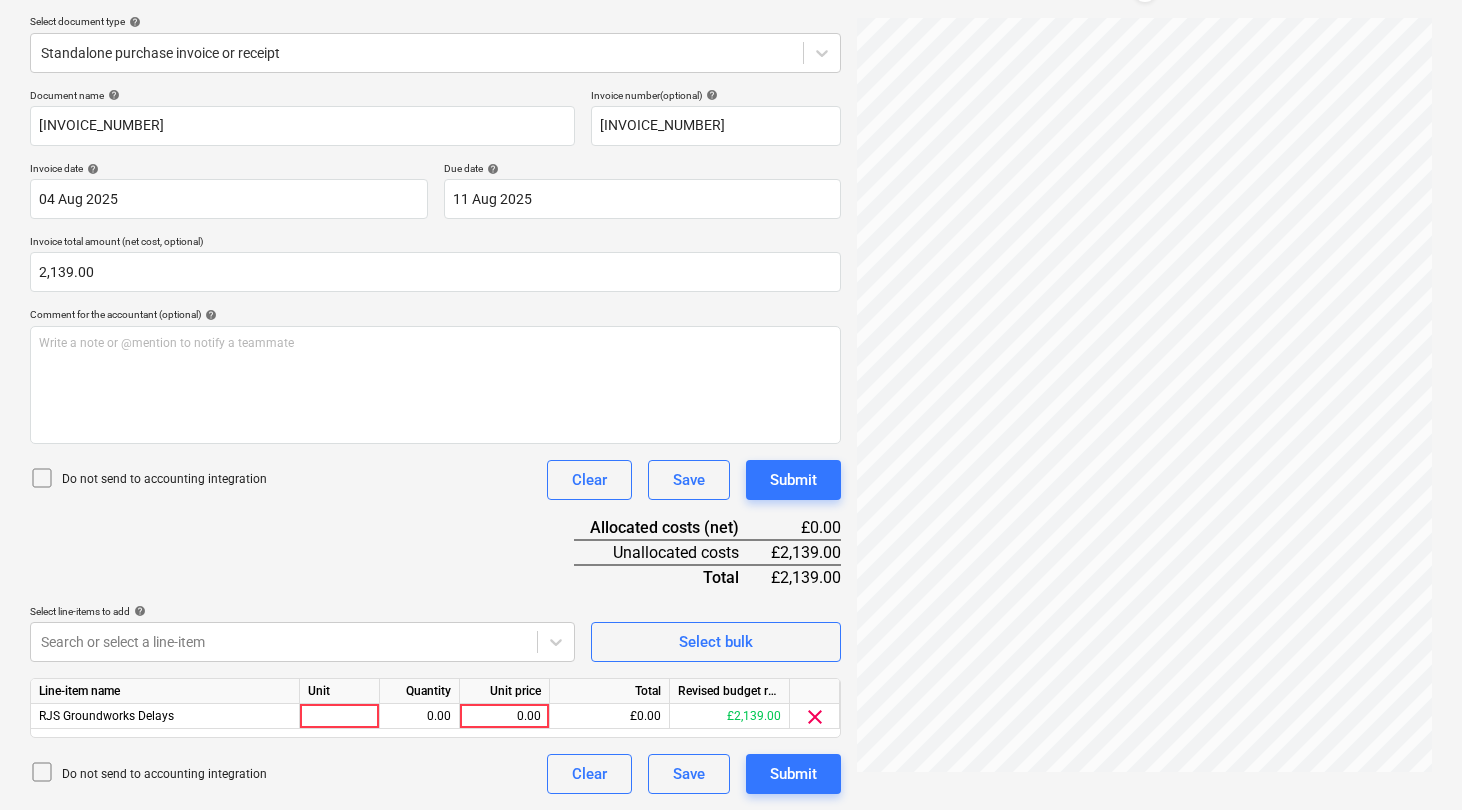 click on "Sales Projects Contacts Consolidated Invoices Inbox 7 Approvals format_size keyboard_arrow_down help search Search notifications 99+ keyboard_arrow_down C. [LAST] keyboard_arrow_down Southampton FC - Fanzone Toilet Block & Back of house adjustments (23rd June) Budget 5 Client contract Valuations Purchase orders Work orders Costs Income Cash flow Files 2 Analytics Settings Create new document Select company RJS Contractors   Add new company Select document type help Standalone purchase invoice or receipt Document name help INV-0763 Invoice number  (optional) help INV-0763 Invoice date help 04 Aug 2025 04.08.2025 Press the down arrow key to interact with the calendar and
select a date. Press the question mark key to get the keyboard shortcuts for changing dates. Due date help 11 Aug 2025 11.08.2025 Press the down arrow key to interact with the calendar and
select a date. Press the question mark key to get the keyboard shortcuts for changing dates. Invoice total amount (net cost, optional) help <" at bounding box center (731, 183) 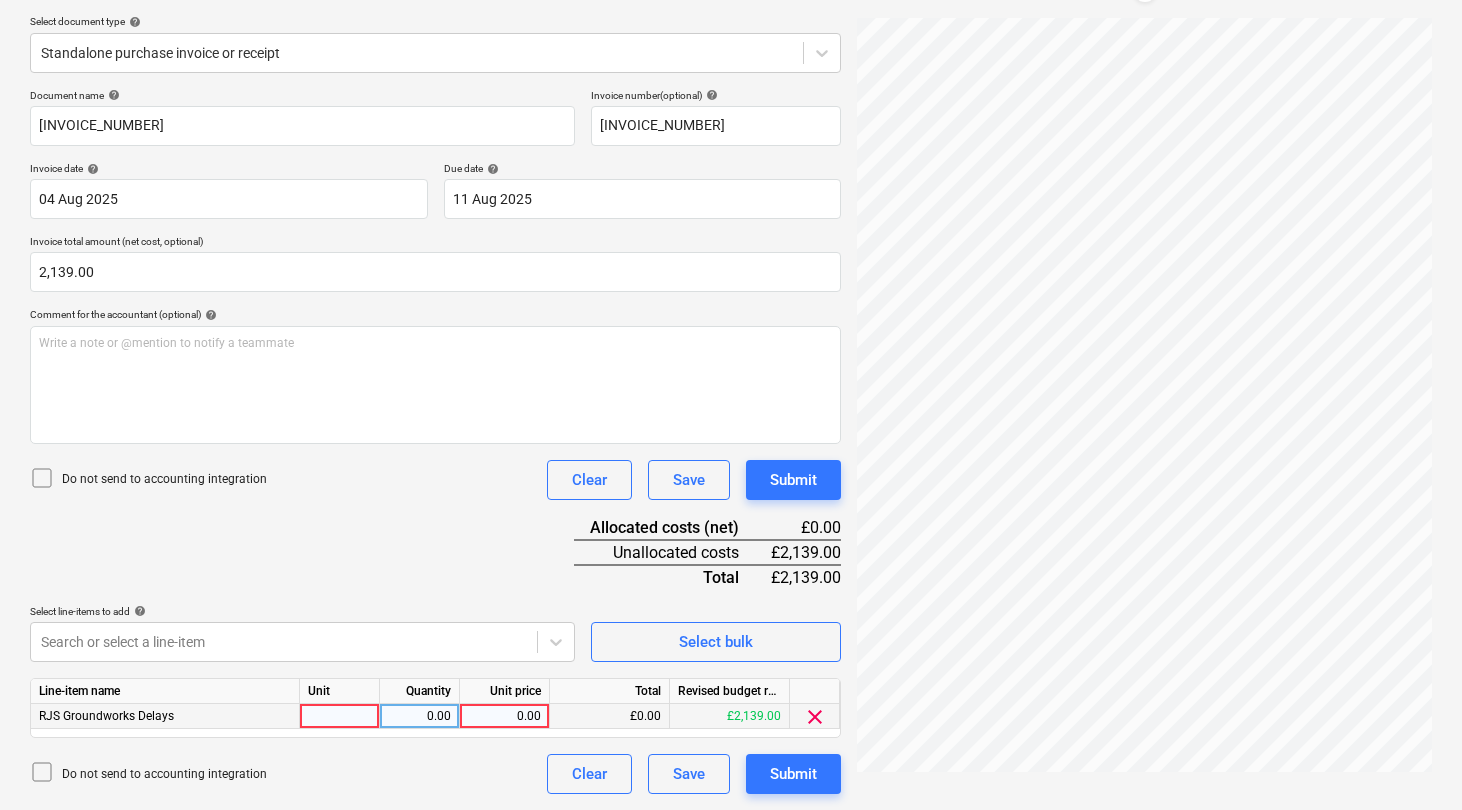 click at bounding box center [340, 716] 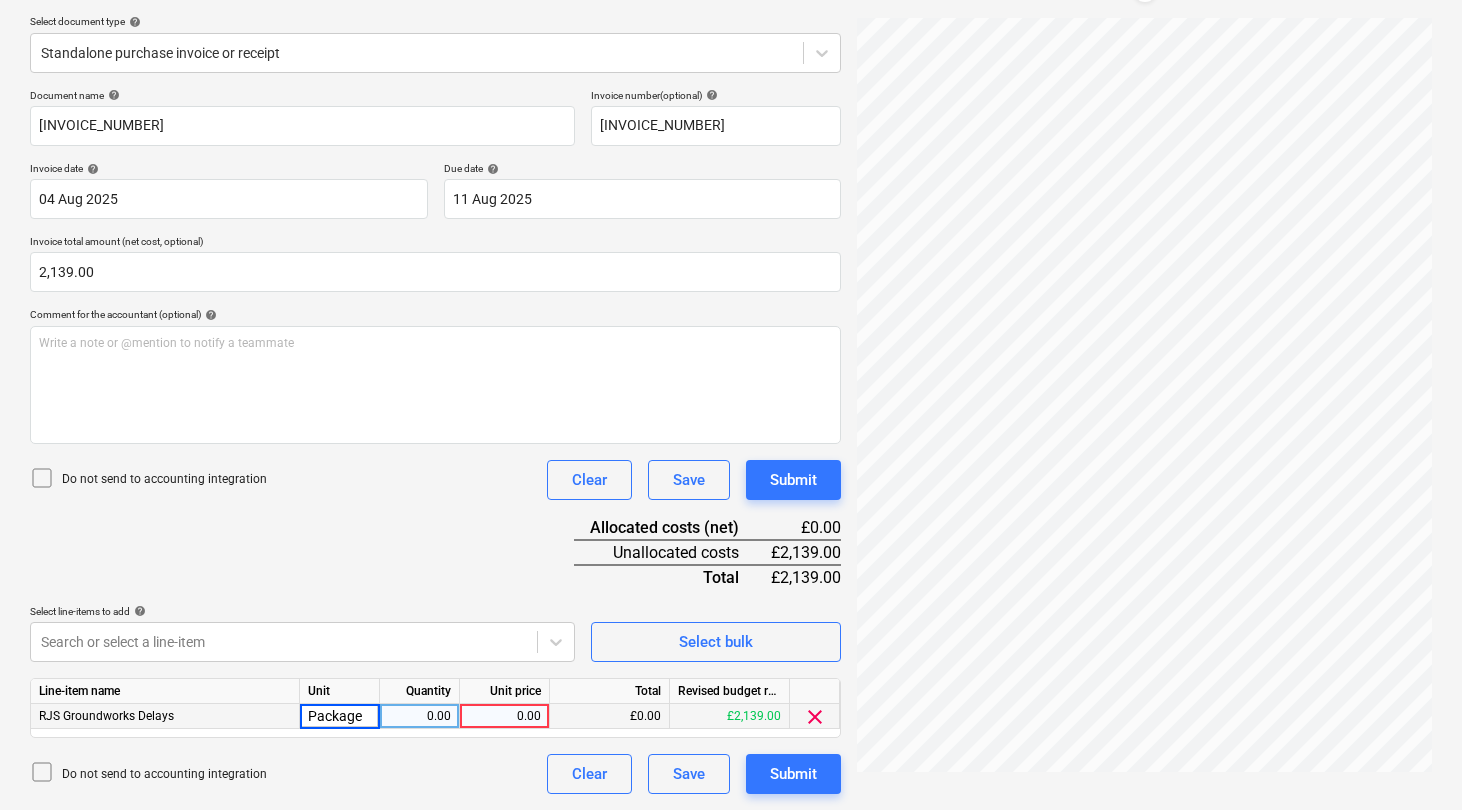 type on "Package" 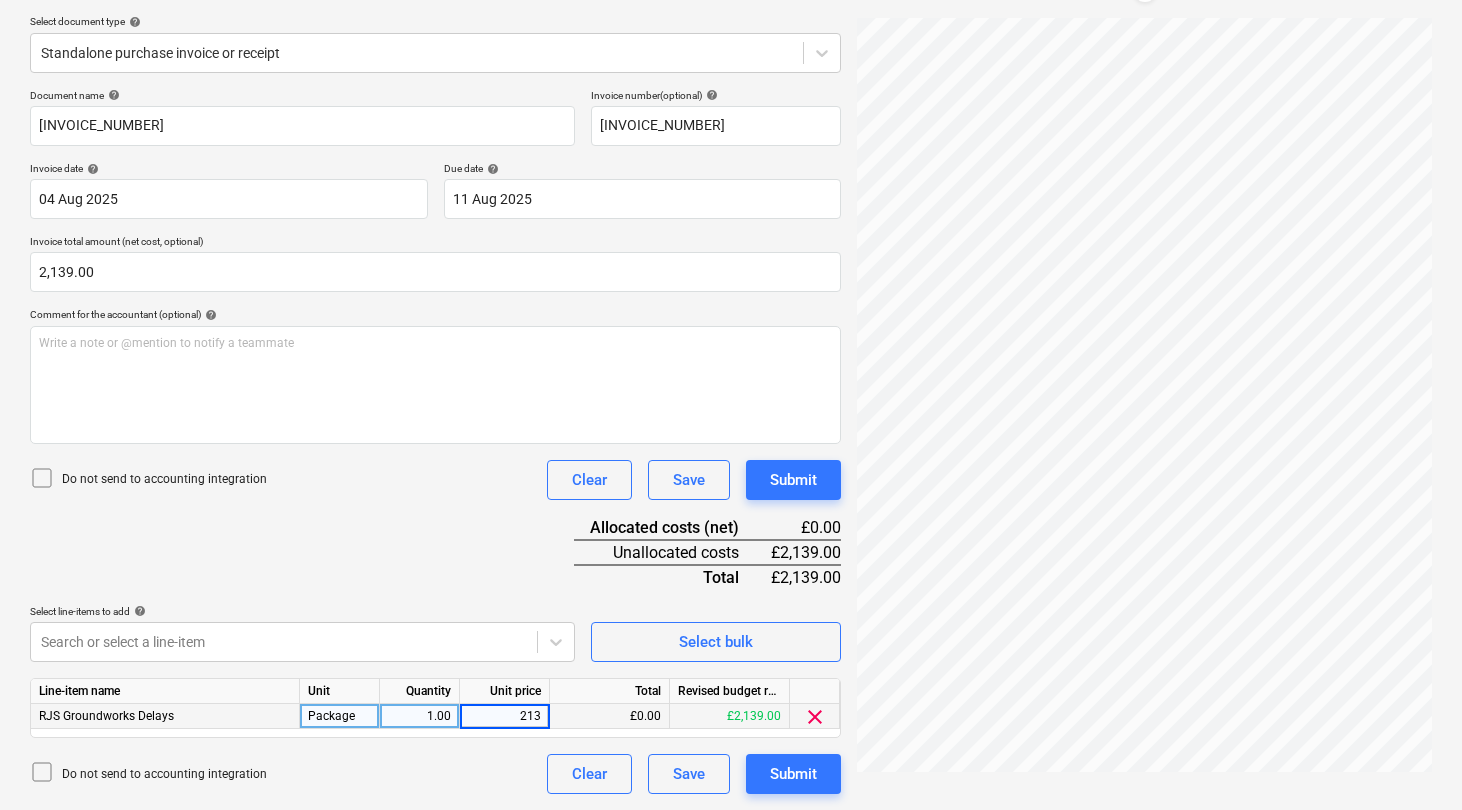 type on "2139" 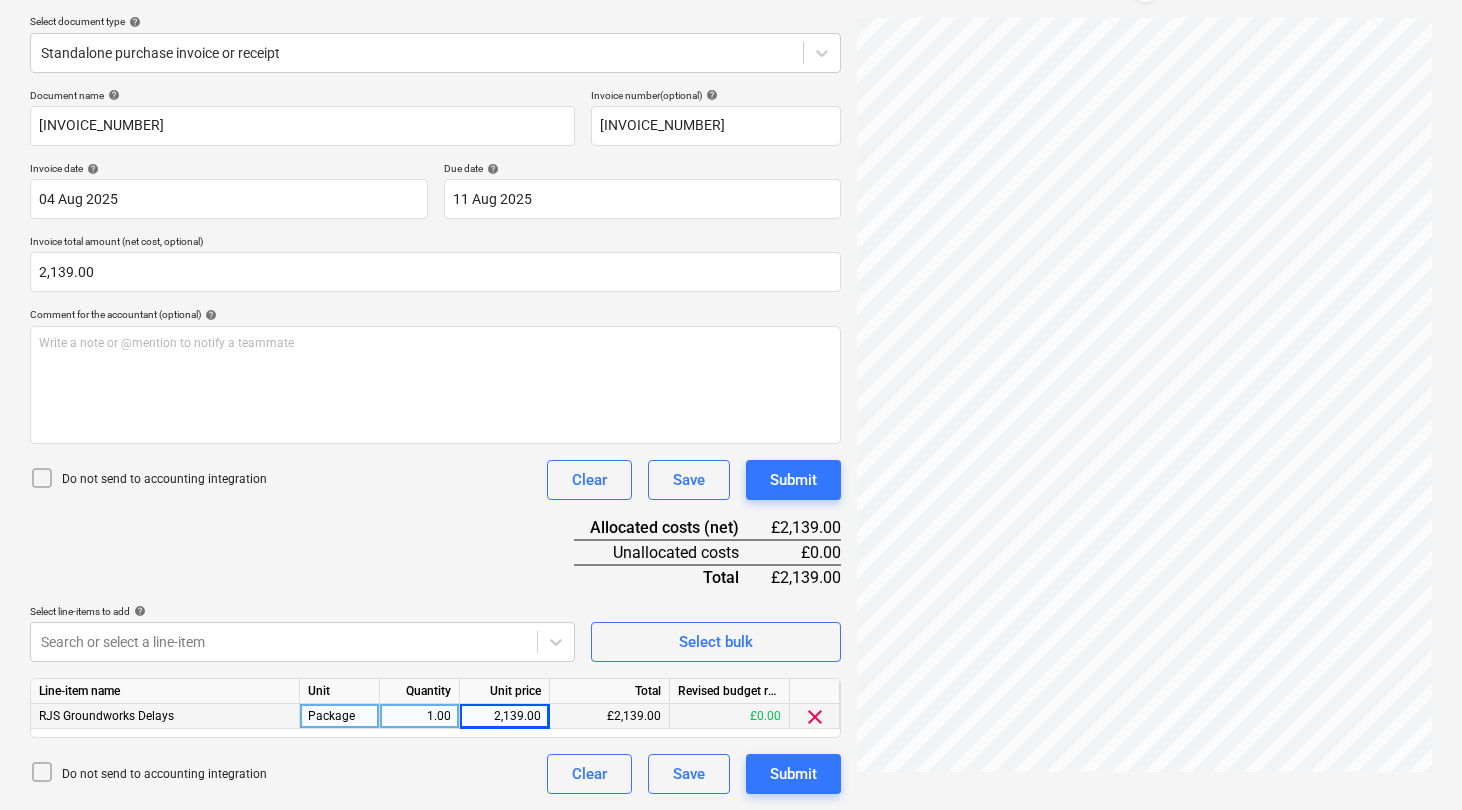 click on "Create new document Select company RJS Contractors   Add new company Select document type help Standalone purchase invoice or receipt Document name help INV-0763 Invoice number  (optional) help INV-0763 Invoice number  (optional) help INV-0763 Invoice date help 04 Aug 2025 04.08.2025 Press the down arrow key to interact with the calendar and
select a date. Press the question mark key to get the keyboard shortcuts for changing dates. Due date help 11 Aug 2025 11.08.2025 Press the down arrow key to interact with the calendar and
select a date. Press the question mark key to get the keyboard shortcuts for changing dates. Invoice total amount (net cost, optional) 2,139.00 Comment for the accountant (optional) help Write a note or @mention to notify a teammate ﻿ Do not send to accounting integration Clear Save Submit Allocated costs (net) £2,139.00 Unallocated costs £0.00 Total £2,139.00 Select line-items to add help Search or select a line-item Select bulk Line-item name Unit Quantity Unit price Total Revised budget remaining Package  1.00 Save" at bounding box center (435, 340) 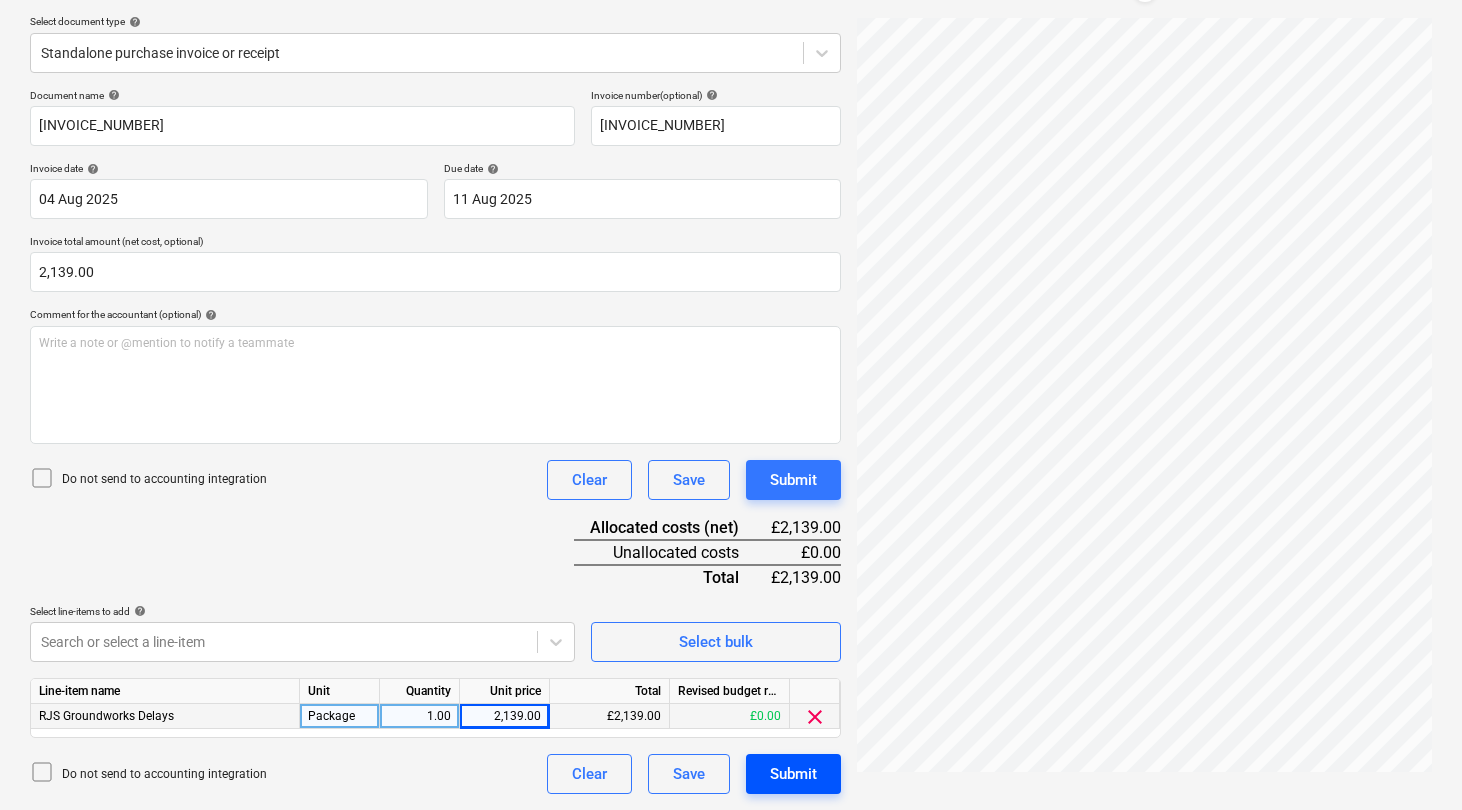 click on "Submit" at bounding box center (793, 774) 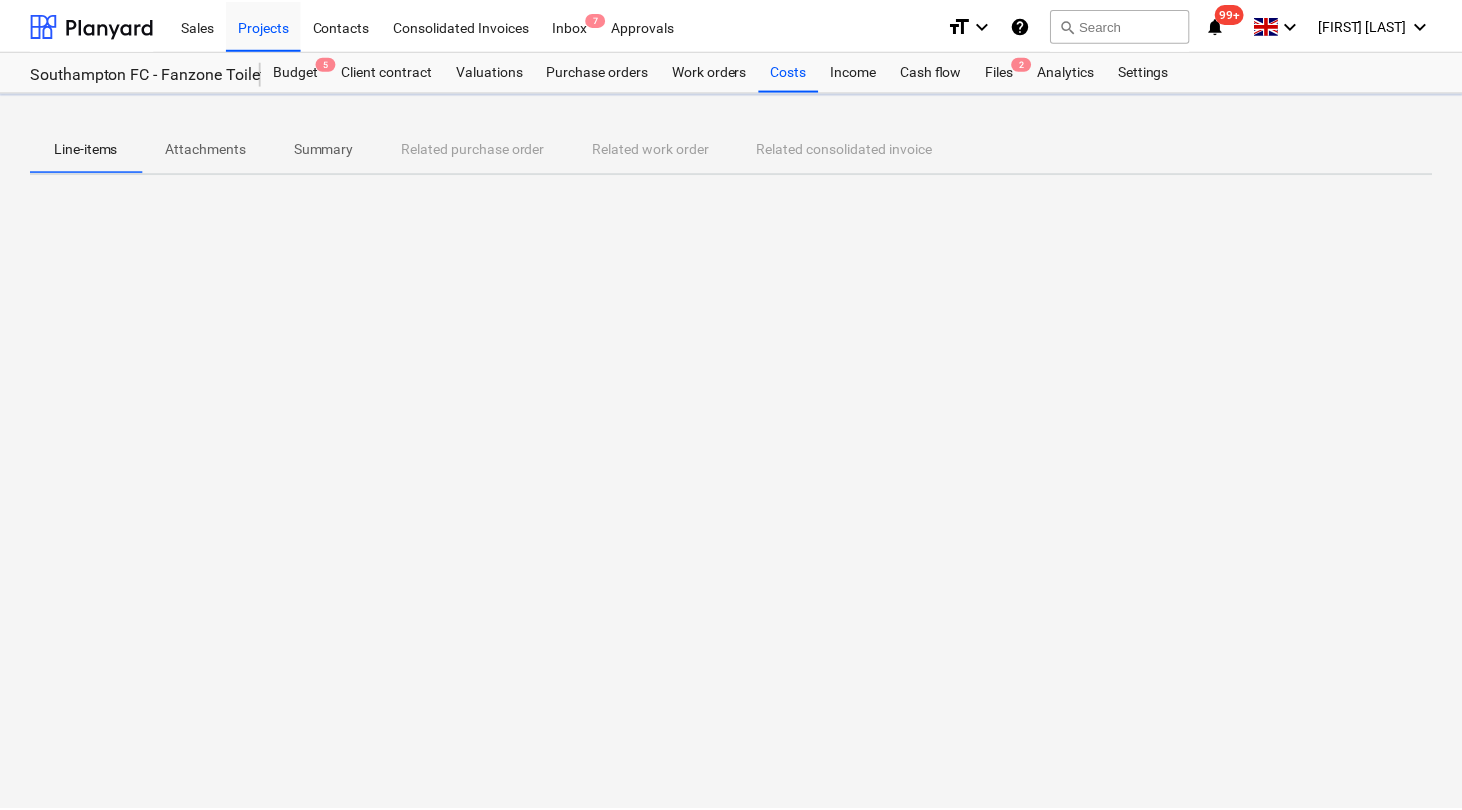 scroll, scrollTop: 0, scrollLeft: 0, axis: both 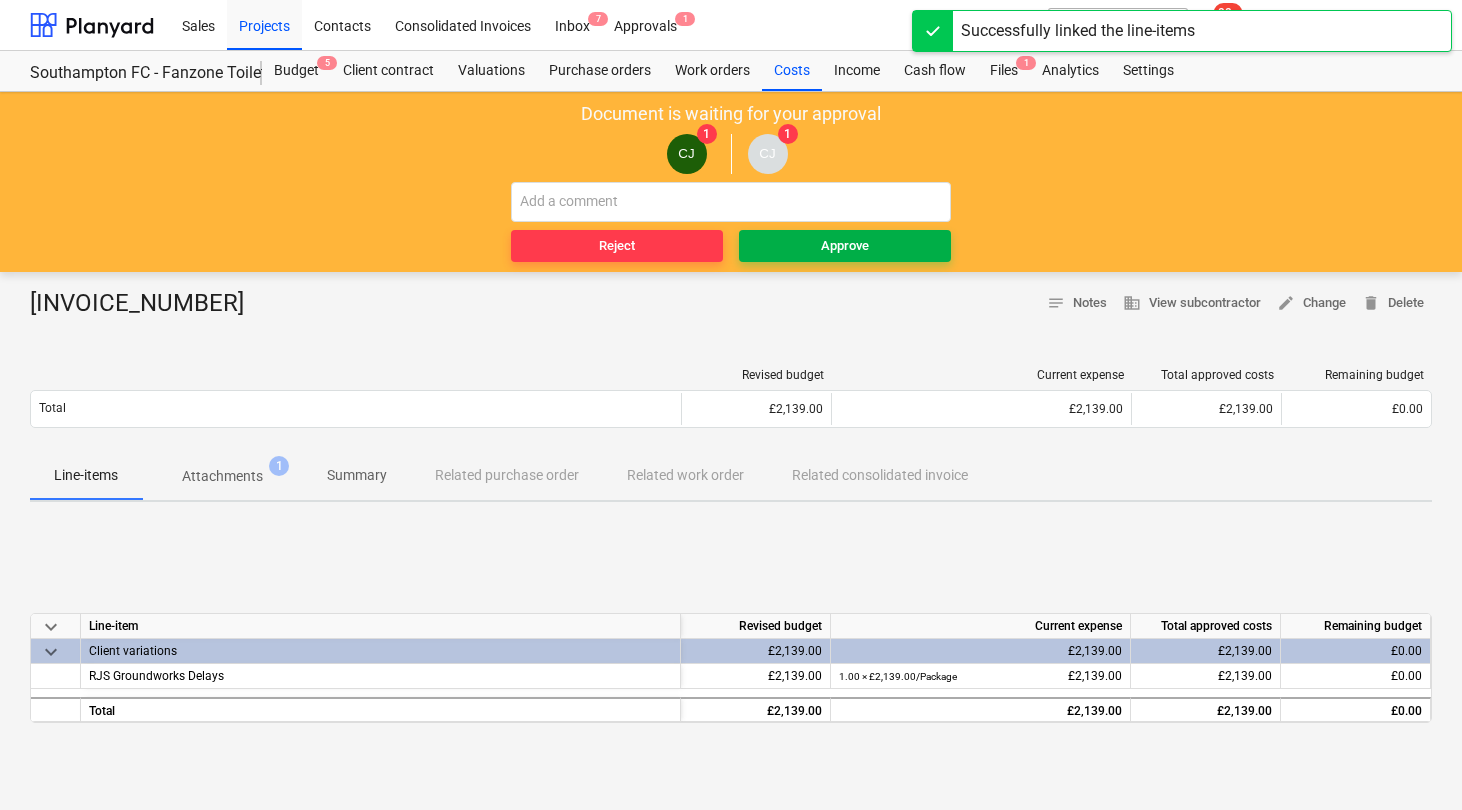 click on "Approve" at bounding box center (845, 246) 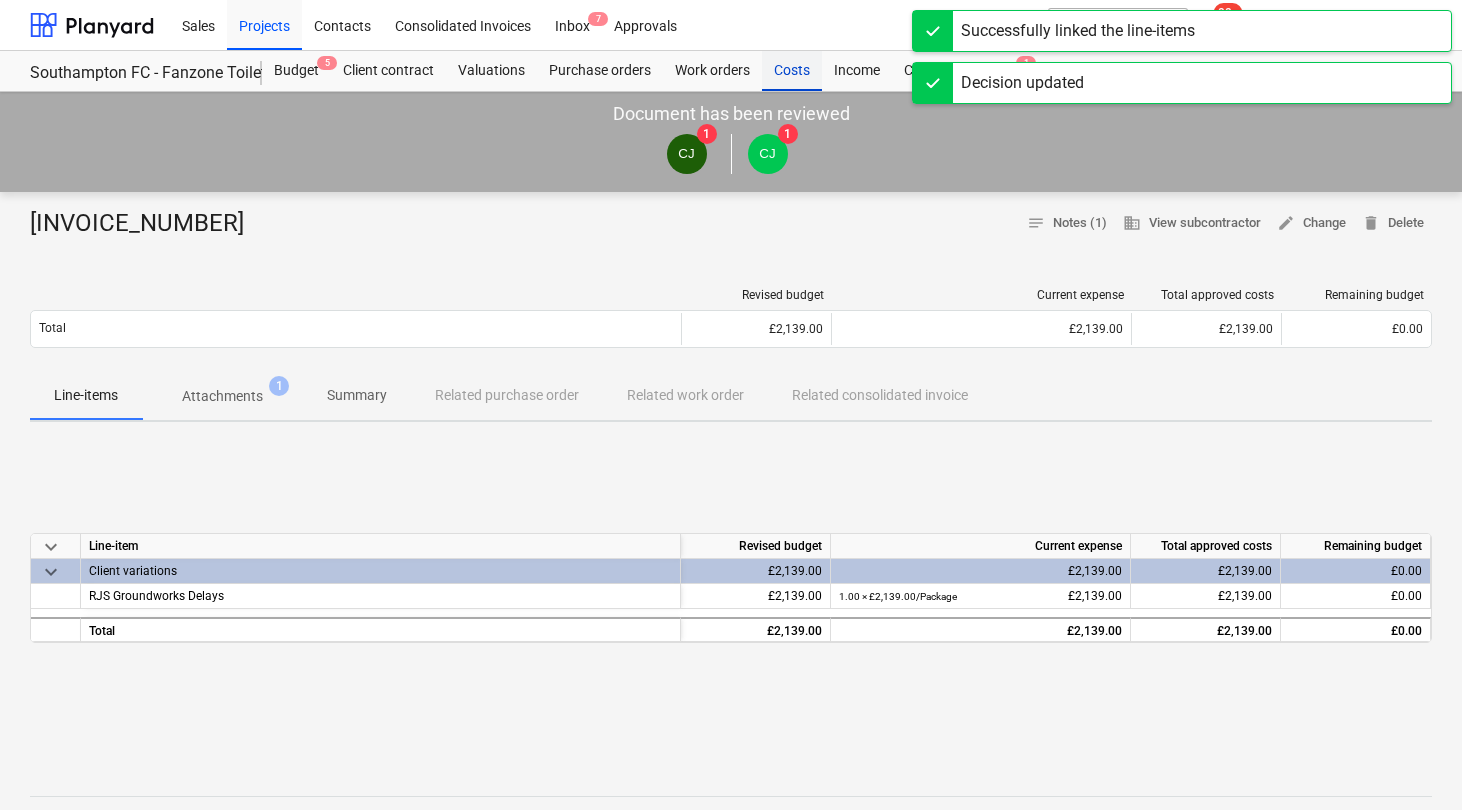 click on "Costs" at bounding box center (792, 71) 